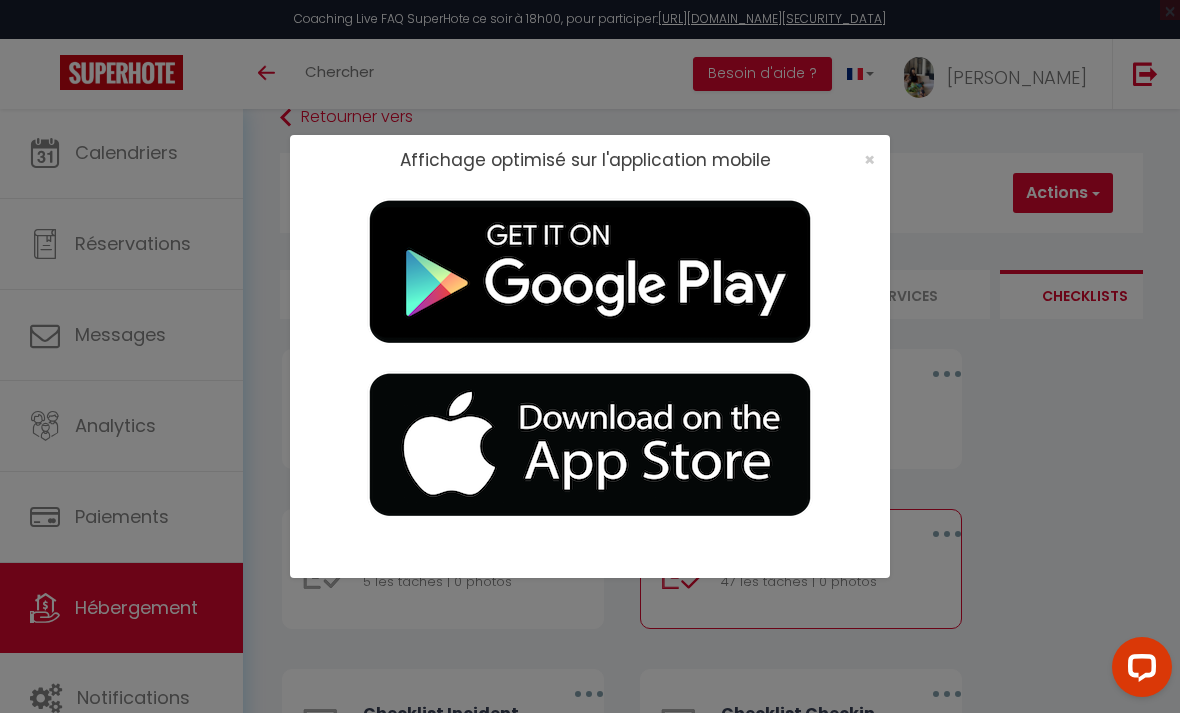 scroll, scrollTop: 0, scrollLeft: 0, axis: both 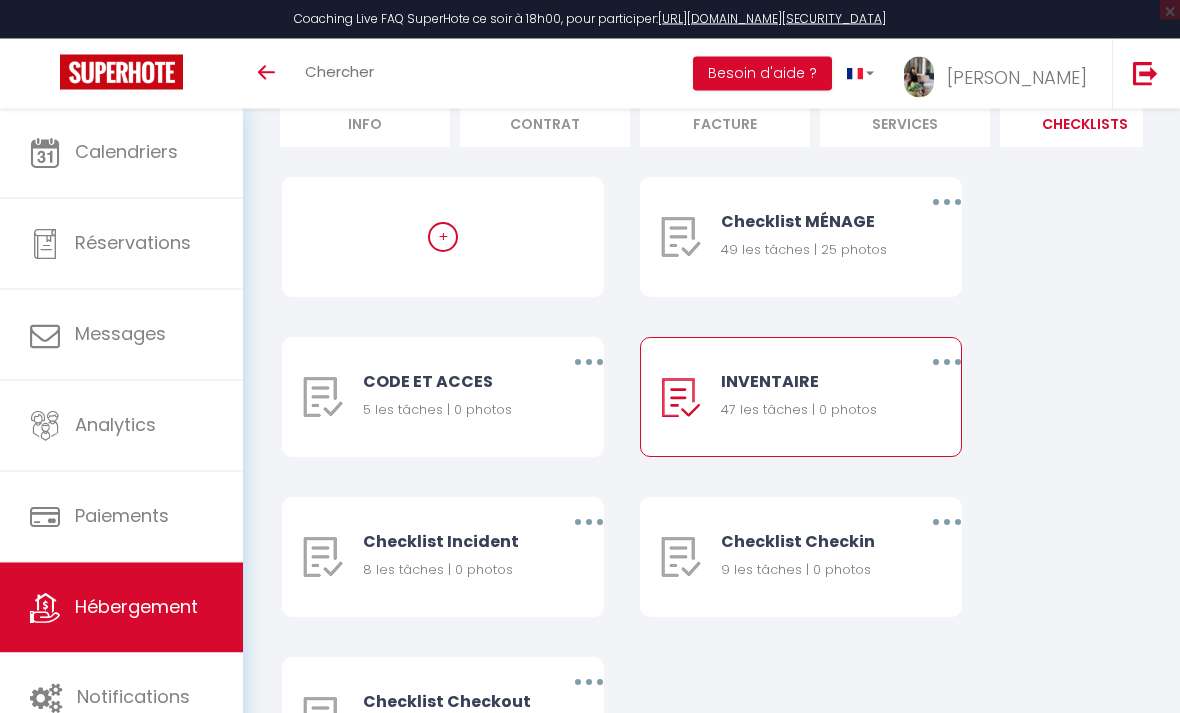 click on "Checklist MÉNAGE
49 les tâches | 25 photos" at bounding box center [808, 238] 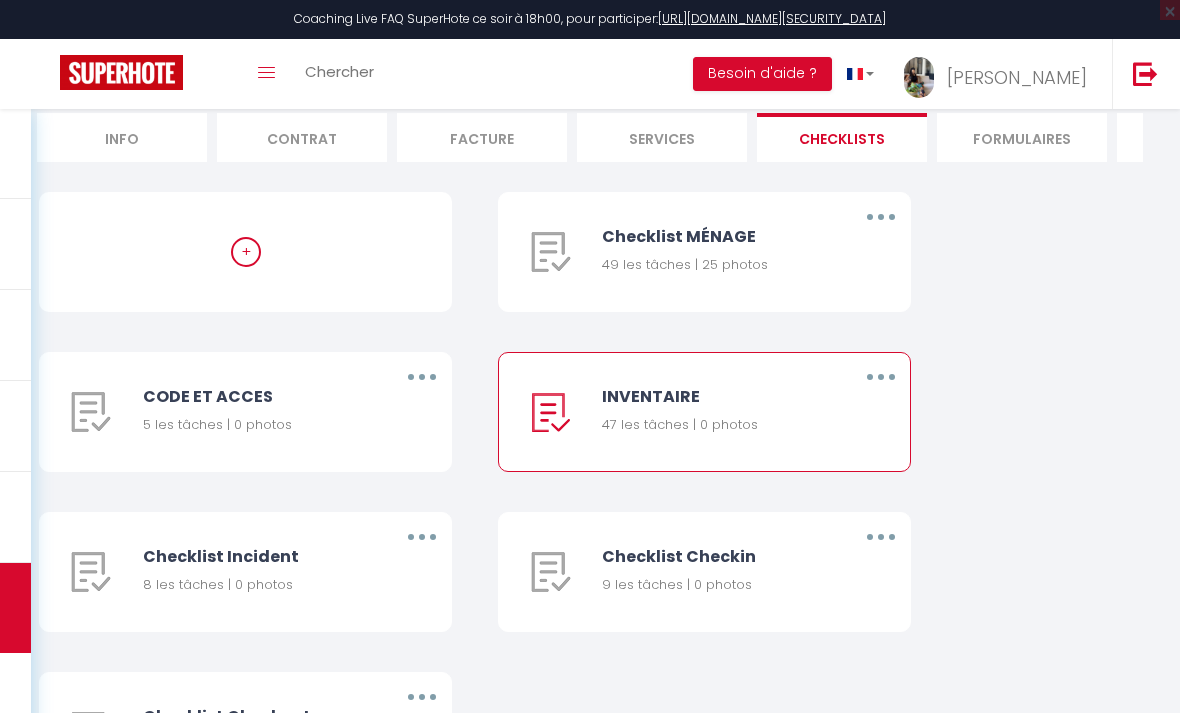 scroll, scrollTop: 295, scrollLeft: 0, axis: vertical 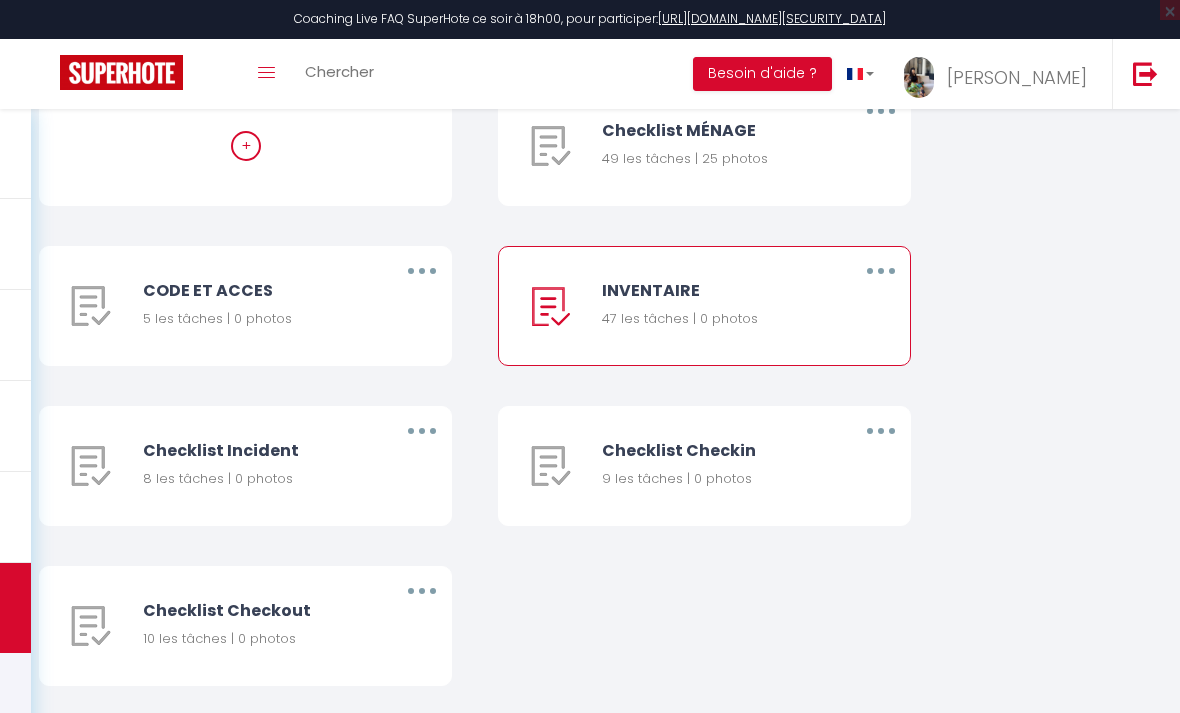 click on "Notifications" at bounding box center (-91, 698) 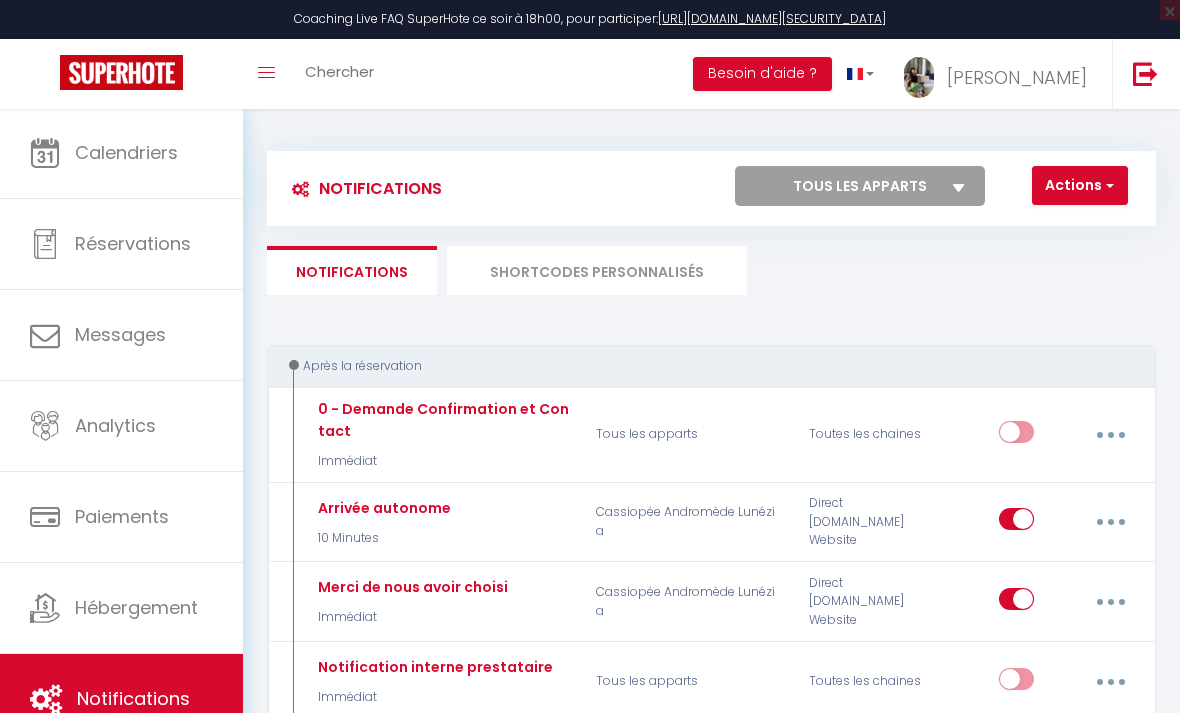 click on "Hébergement" at bounding box center (136, 607) 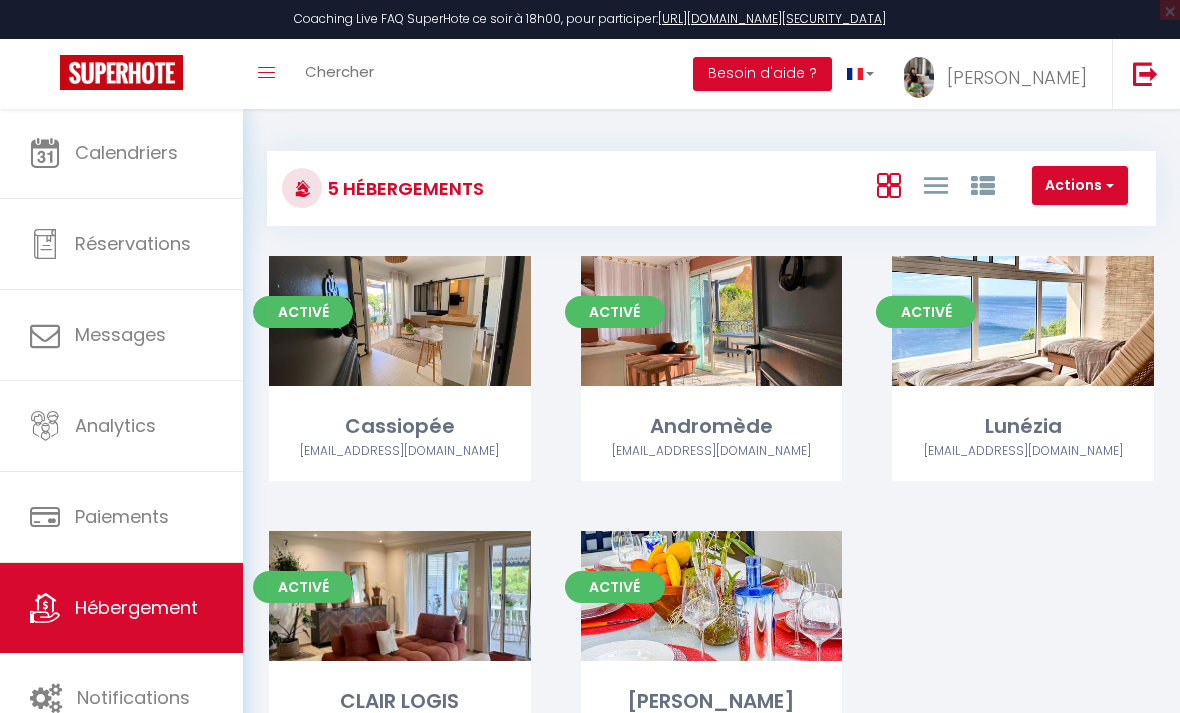 click on "Editer" at bounding box center [400, 321] 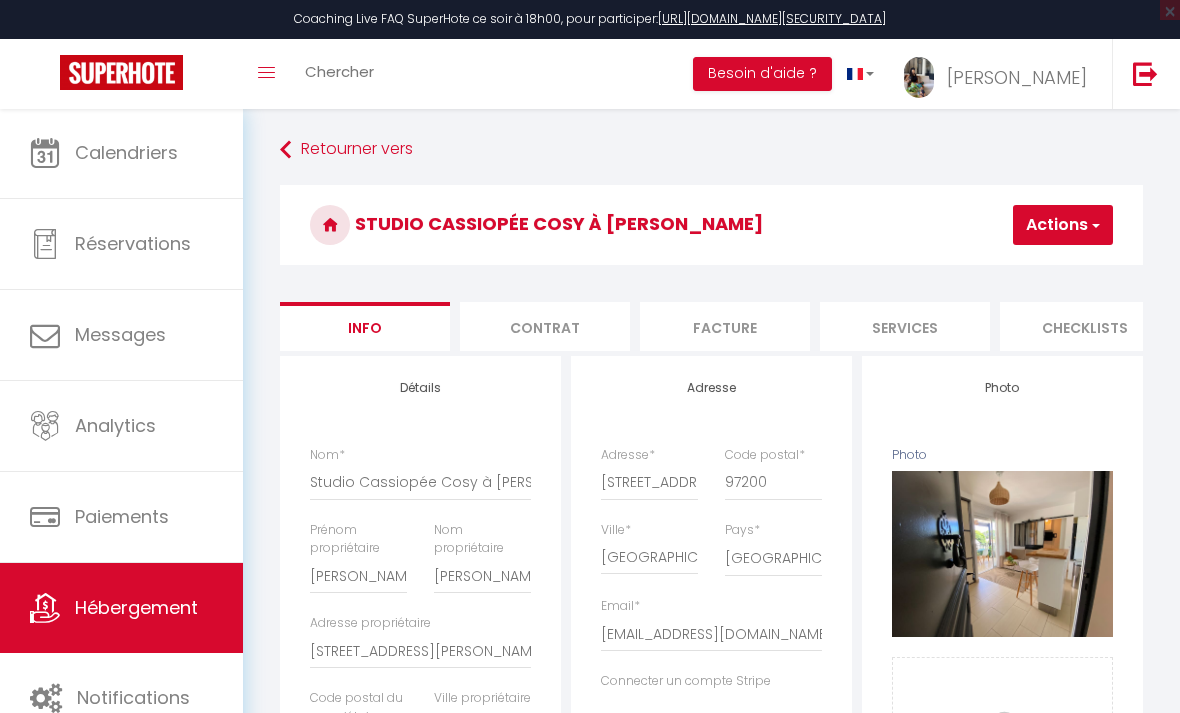 click on "Checklists" at bounding box center (1085, 326) 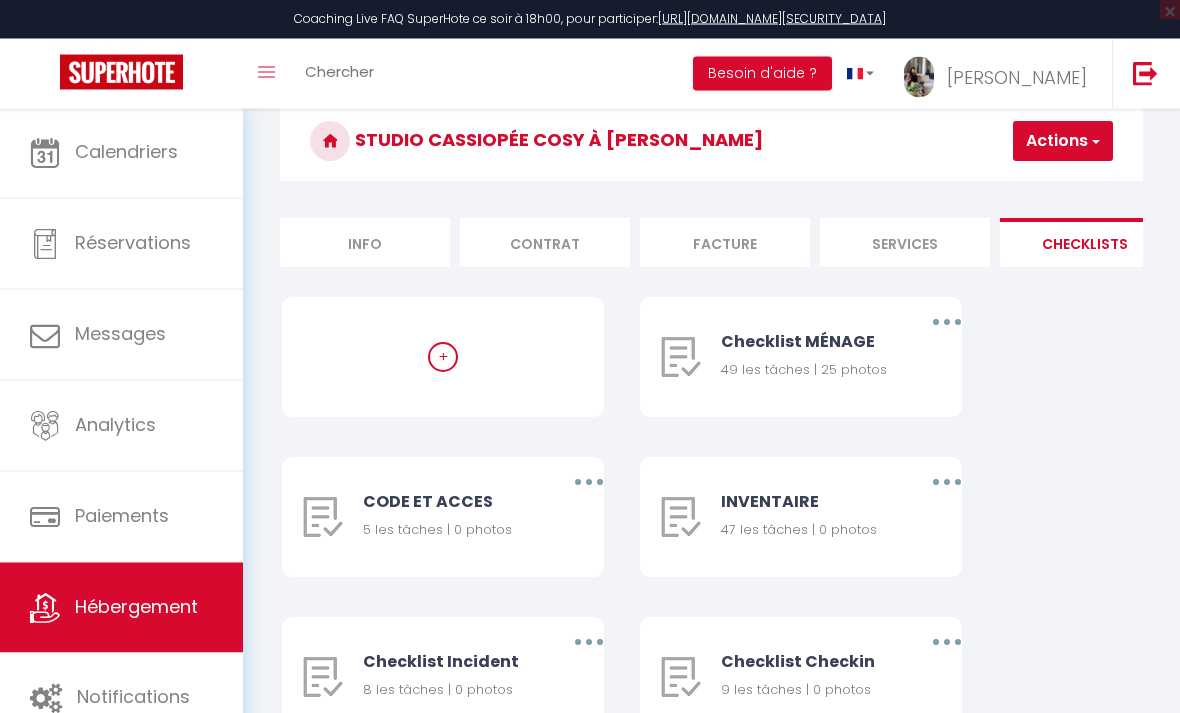 scroll, scrollTop: 91, scrollLeft: 0, axis: vertical 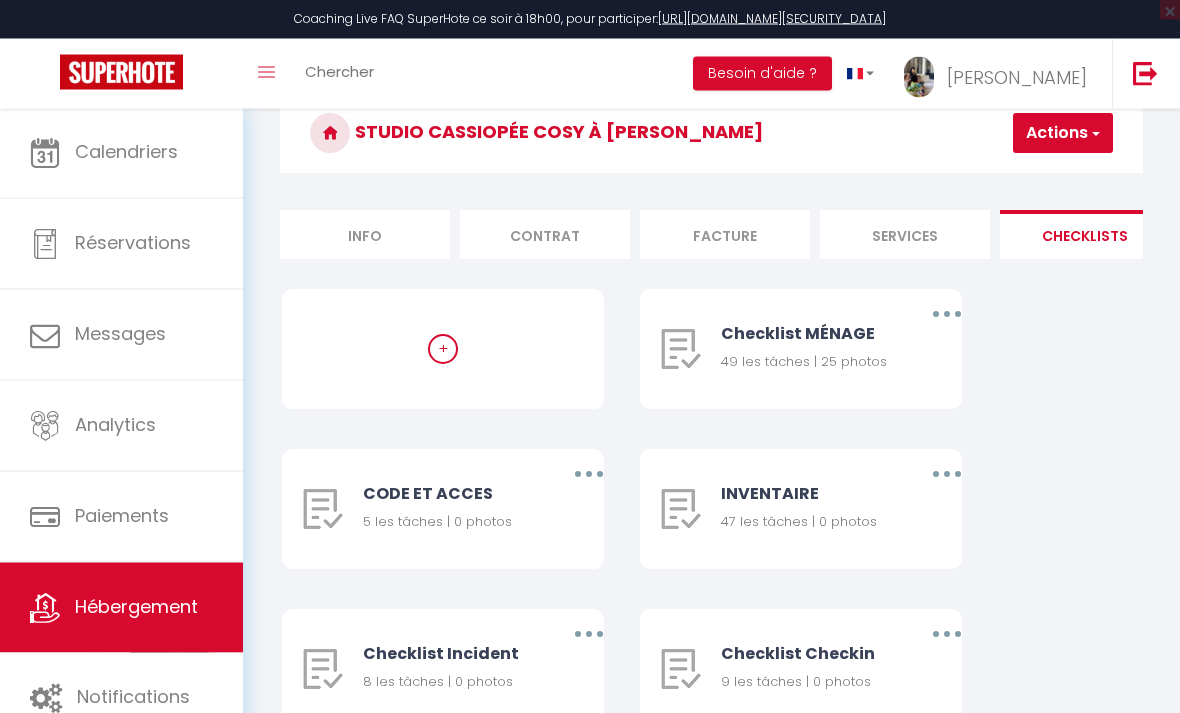 click at bounding box center (947, 315) 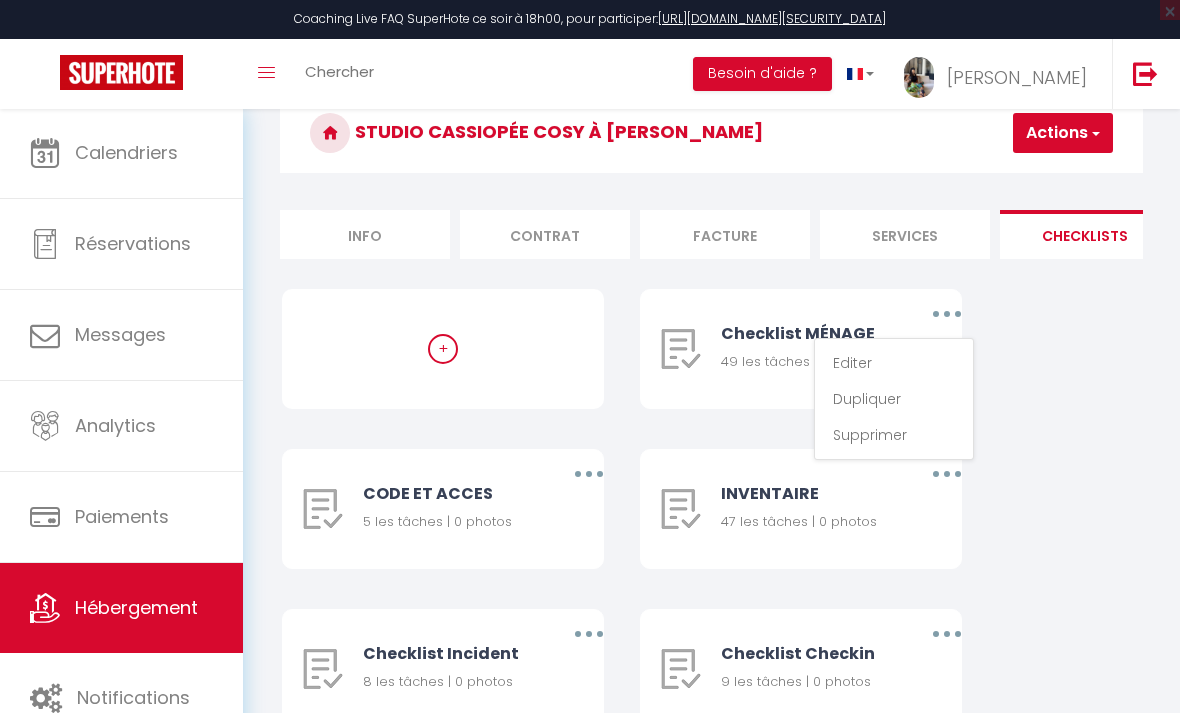 click on "Editer" at bounding box center [894, 363] 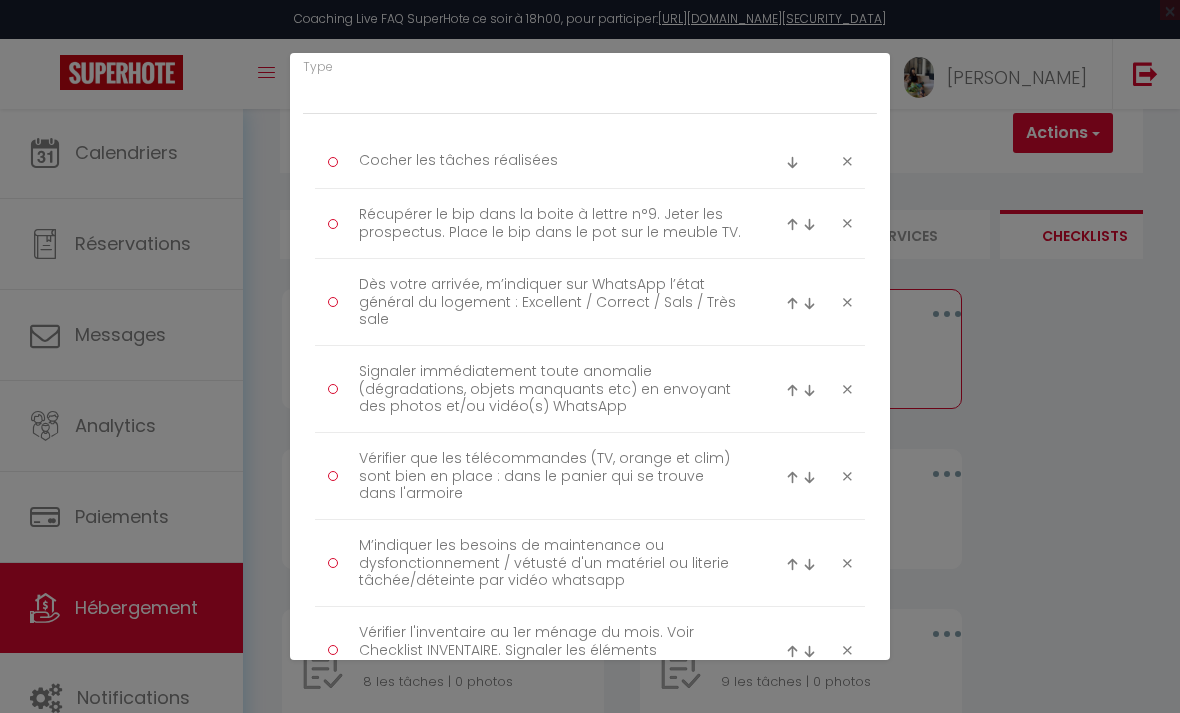 scroll, scrollTop: 242, scrollLeft: 0, axis: vertical 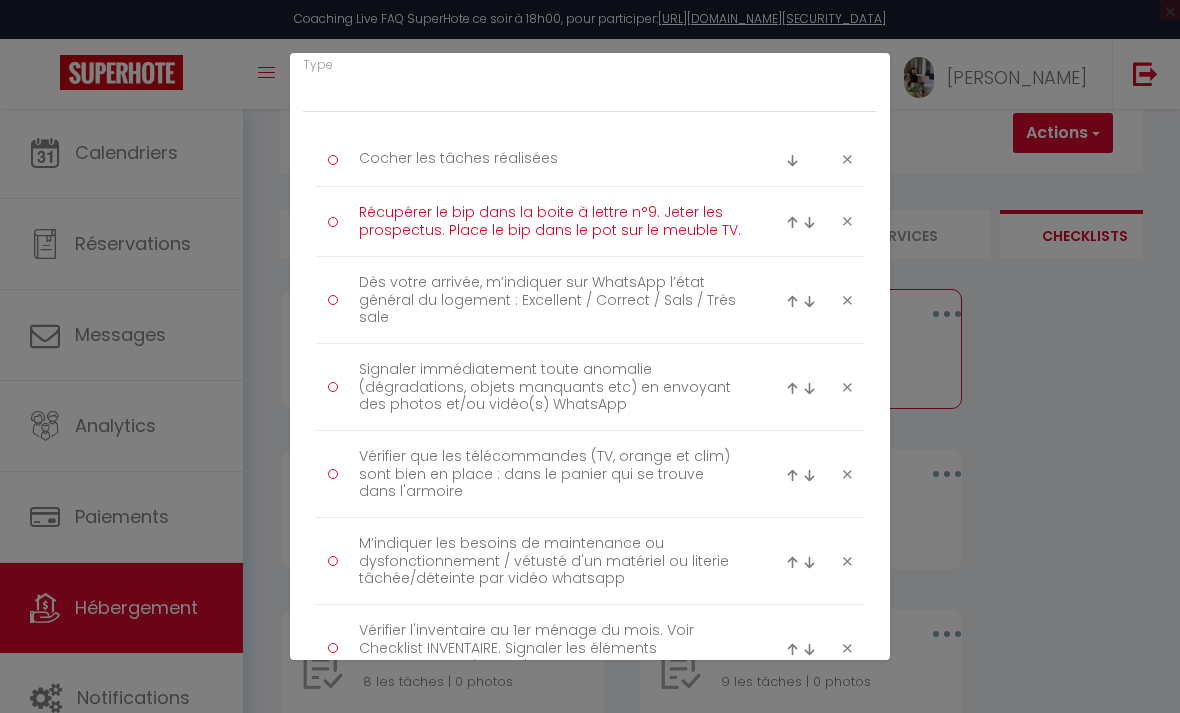 click on "Récupérer le bip dans la boite à lettre n°9. Jeter les prospectus. Place le bip dans le pot sur le meuble TV." at bounding box center [550, 221] 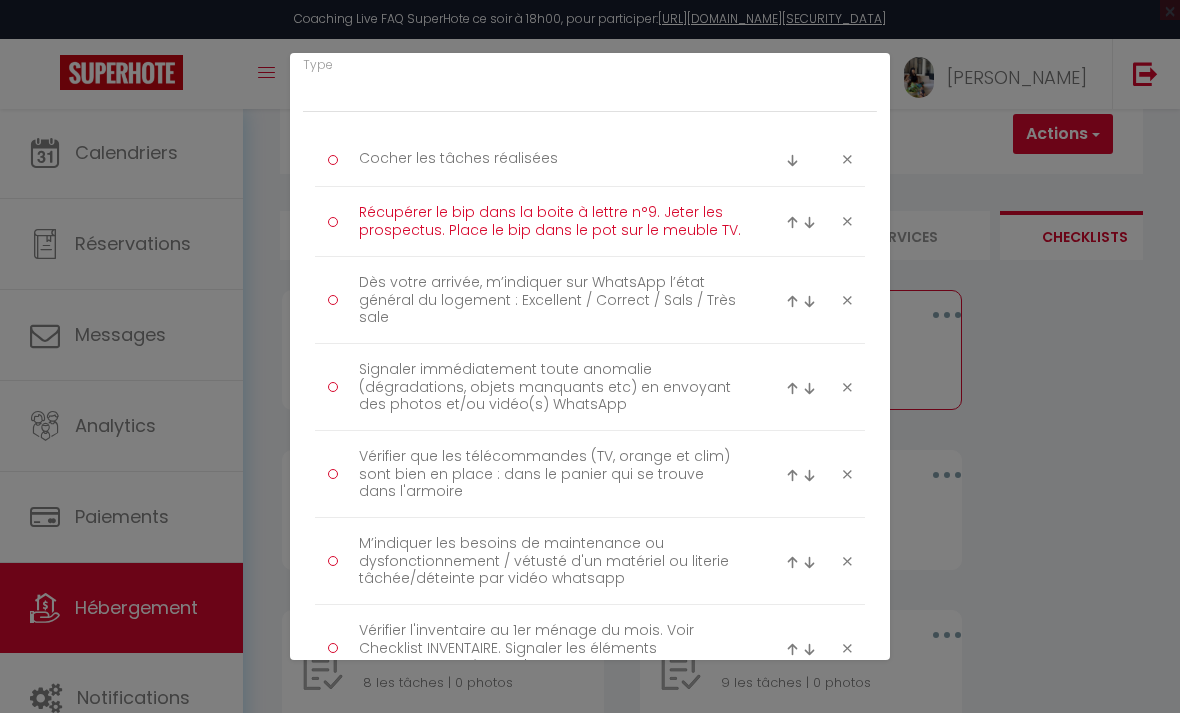 click on "Récupérer le bip dans la boite à lettre n°9. Jeter les prospectus. Place le bip dans le pot sur le meuble TV." at bounding box center [550, 221] 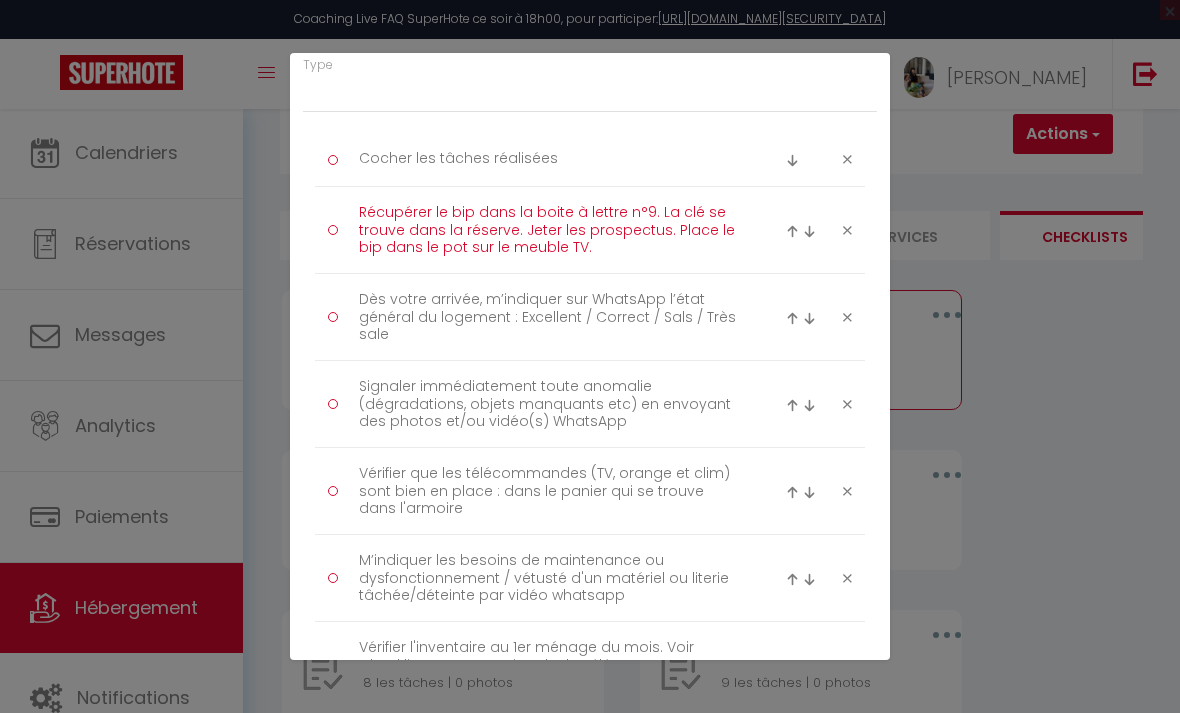 click on "Récupérer le bip dans la boite à lettre n°9. La clé se trouve dans la réserve. Jeter les prospectus. Place le bip dans le pot sur le meuble TV." at bounding box center (550, 230) 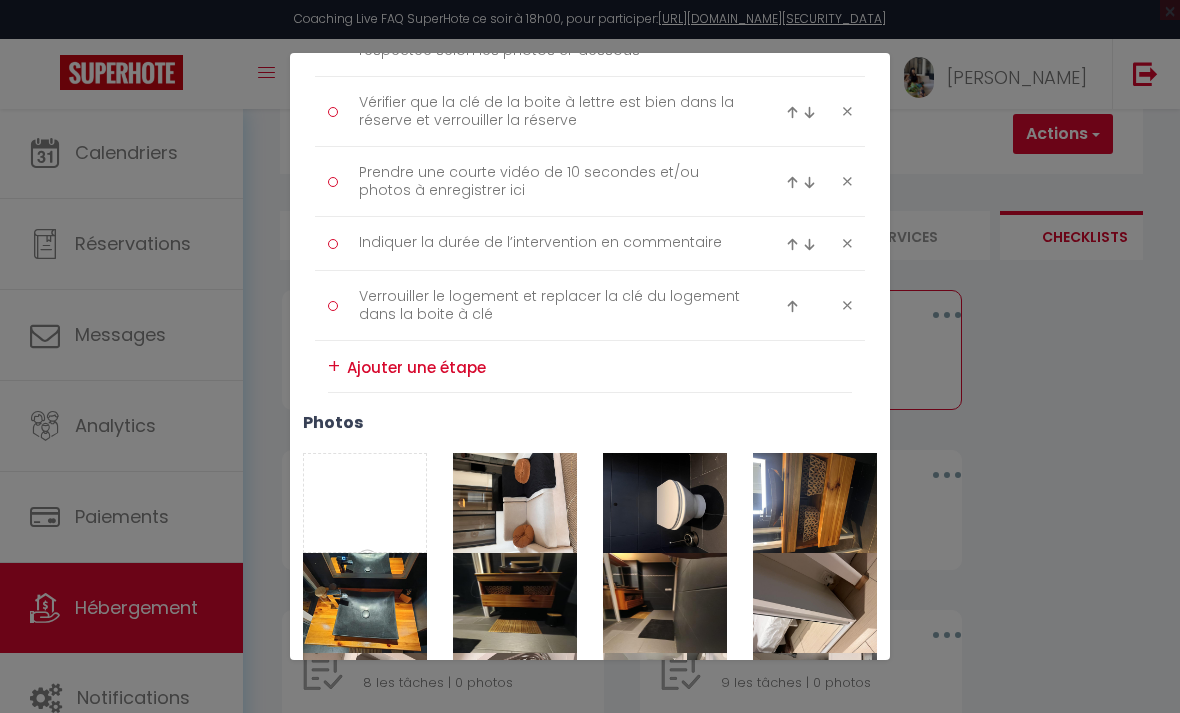 scroll, scrollTop: 3281, scrollLeft: 0, axis: vertical 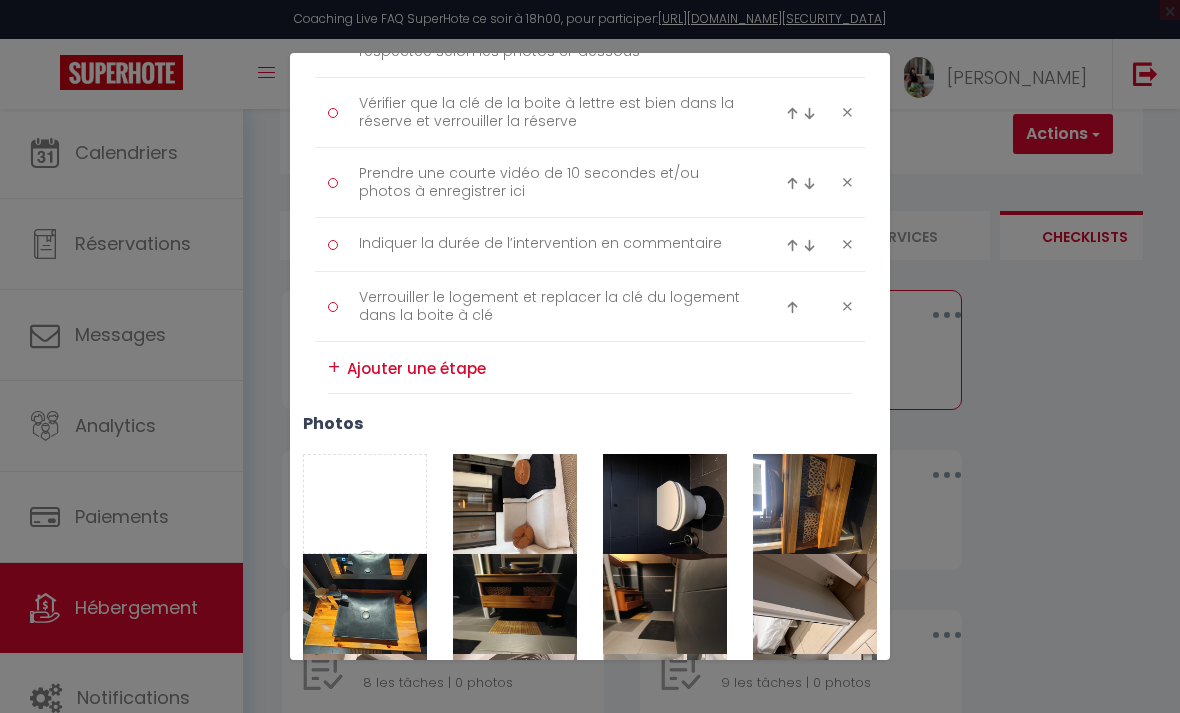 type on "Récupérer le bip dans la boite à lettre n°9. La clé se trouve dans la réserve. Jeter les prospectus. Placer le bip dans le pot sur le meuble TV." 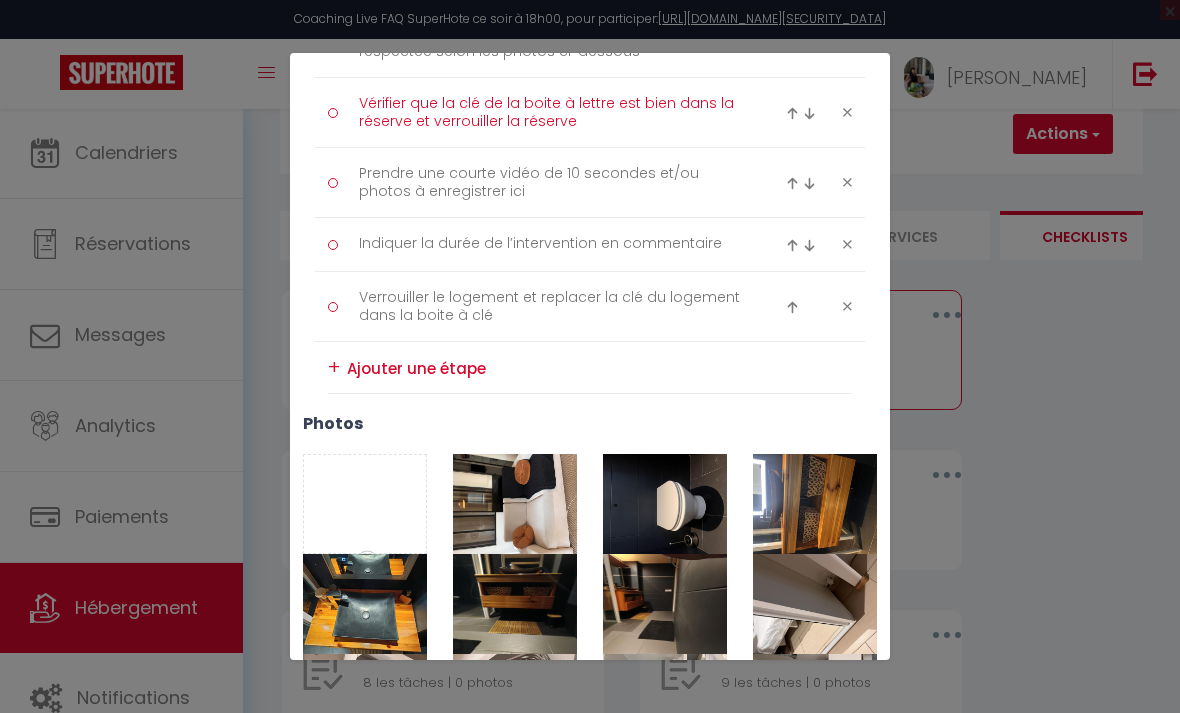 click on "Vérifier que la clé de la boite à lettre est bien dans la réserve et verrouiller la réserve" at bounding box center (550, 112) 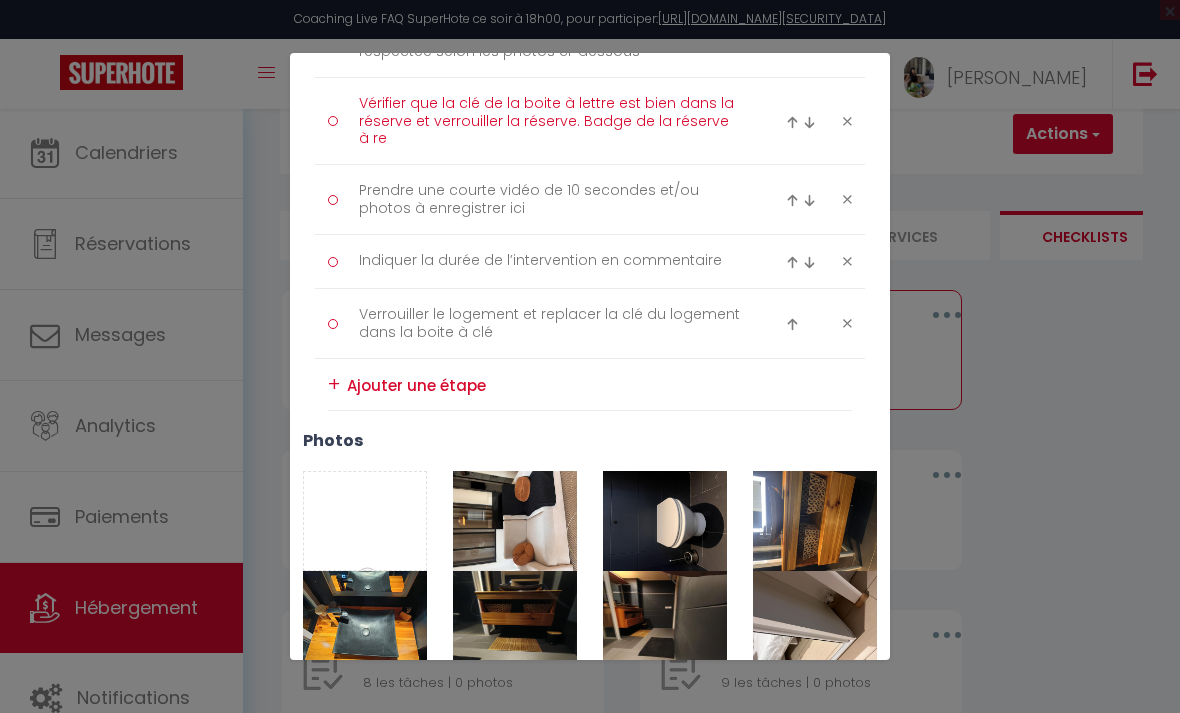 scroll, scrollTop: 0, scrollLeft: 0, axis: both 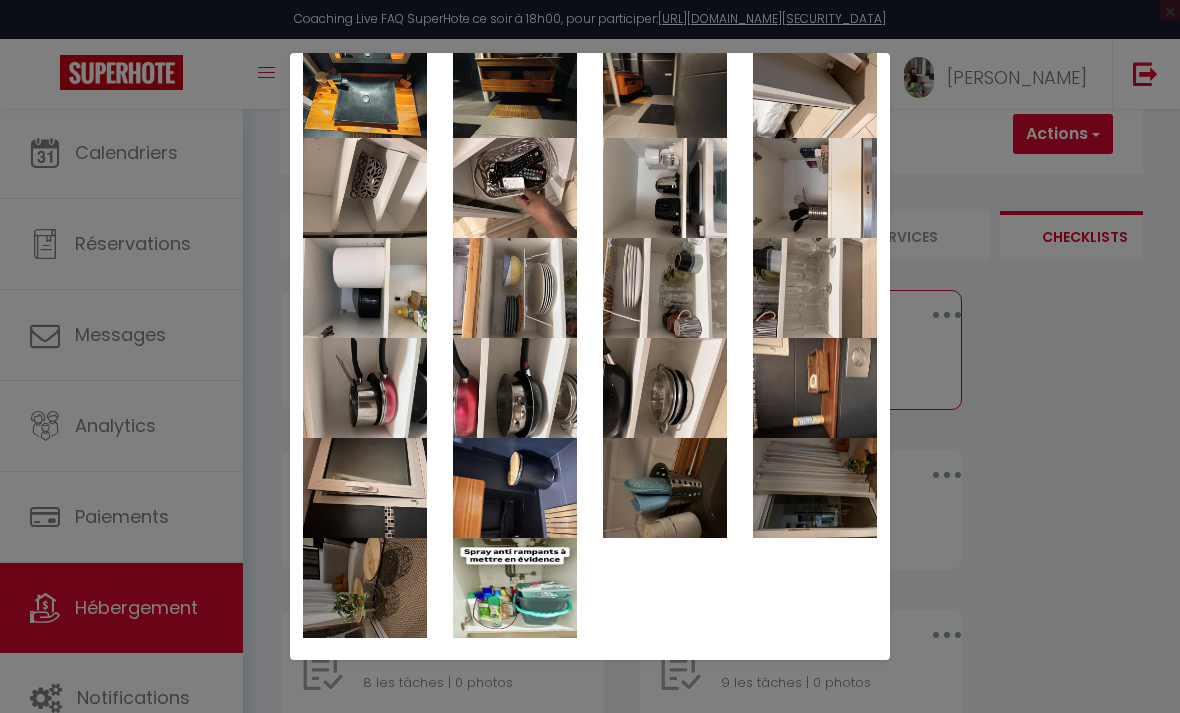 type on "Vérifier que la clé de la boite à lettre est bien dans la réserve et verrouiller la réserve. Badge de la réserve à remettre à sa place" 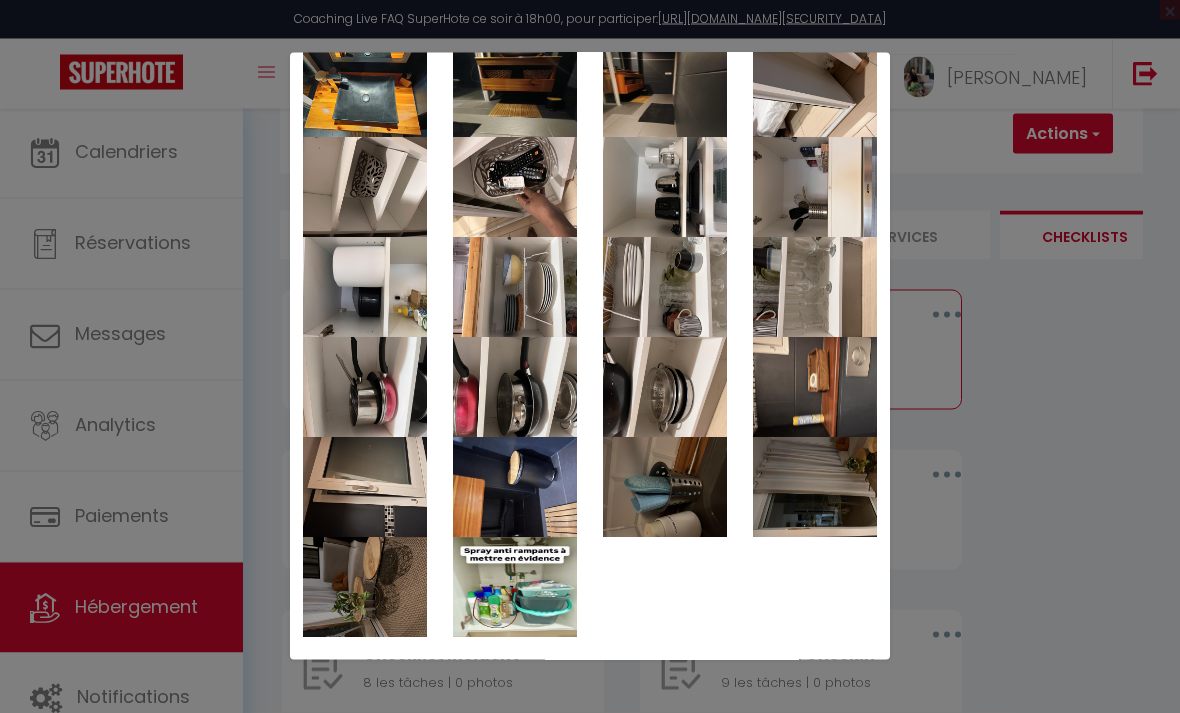 scroll, scrollTop: 92, scrollLeft: 0, axis: vertical 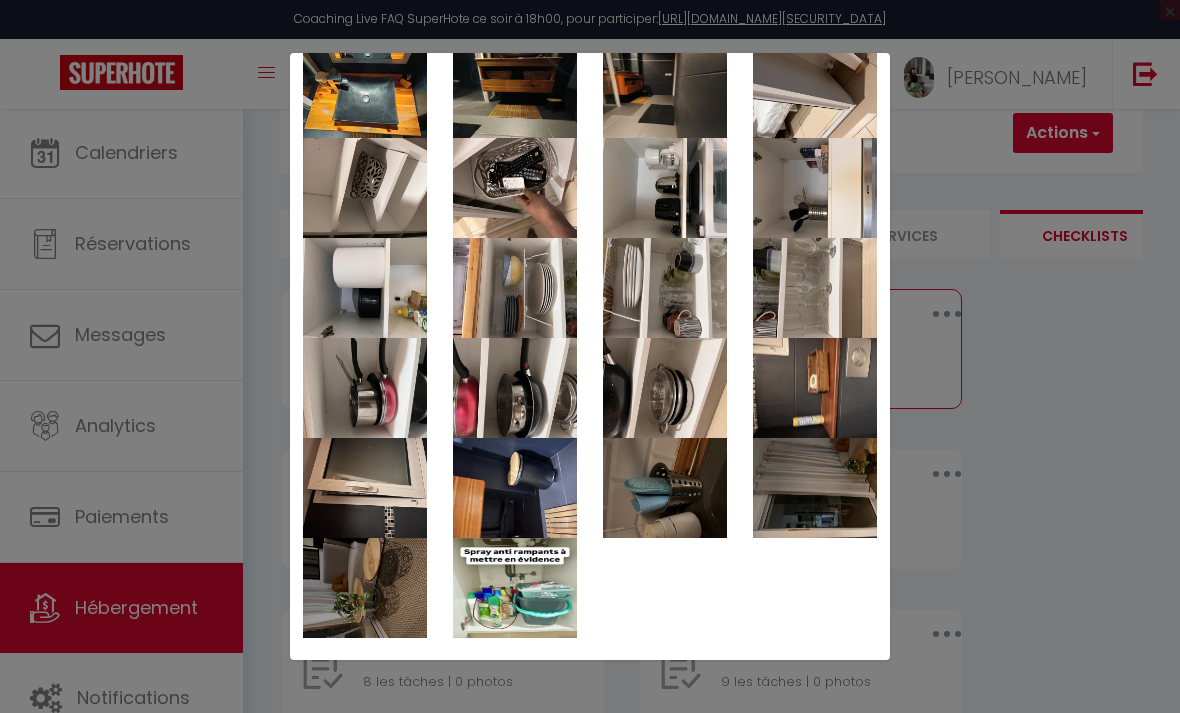 click on "Enregistrer" at bounding box center [635, 681] 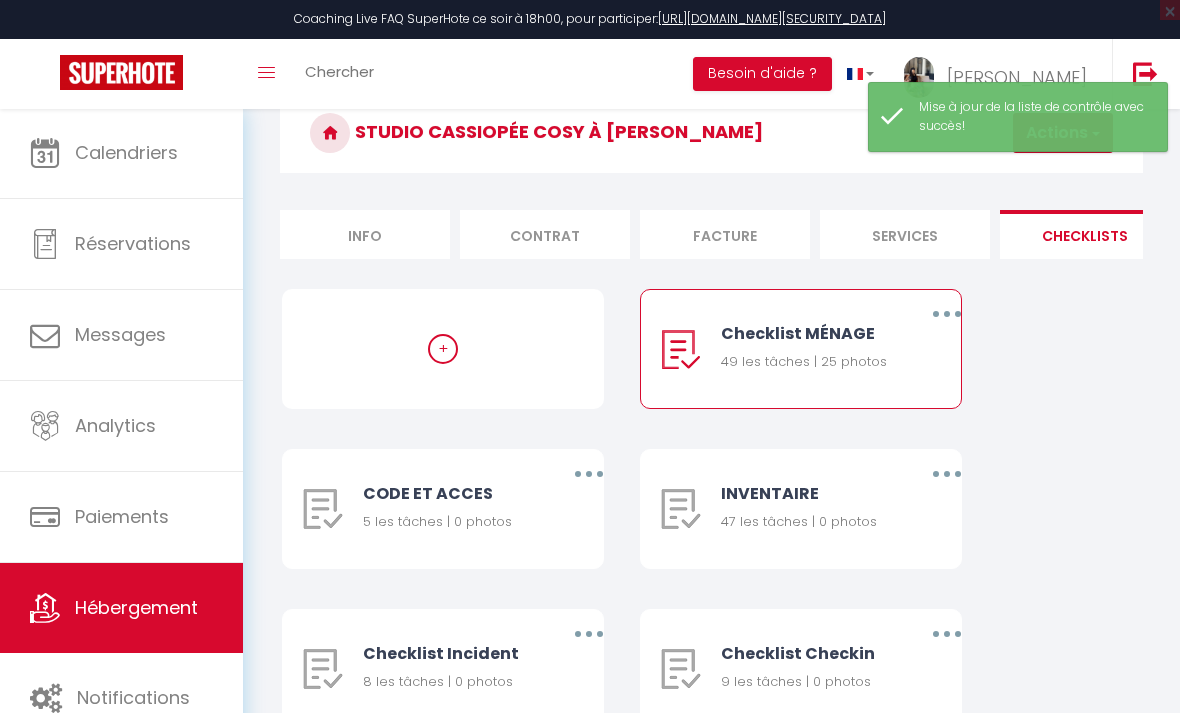 click at bounding box center (589, 474) 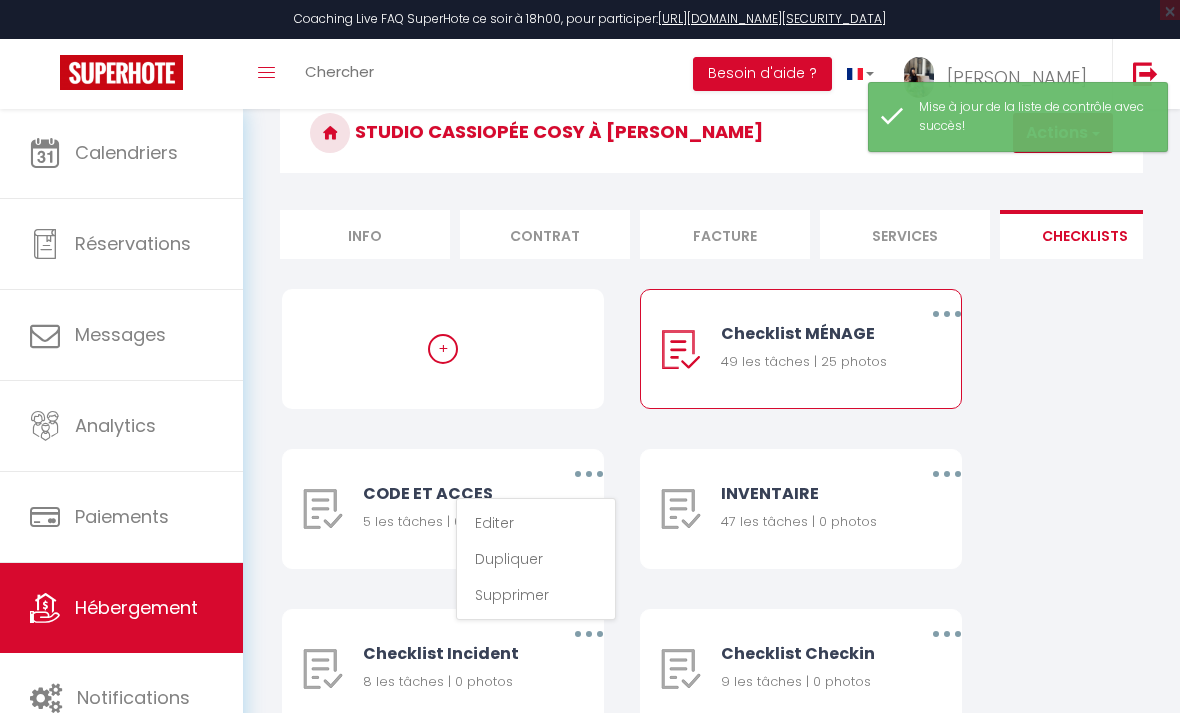 click on "Editer" at bounding box center [536, 523] 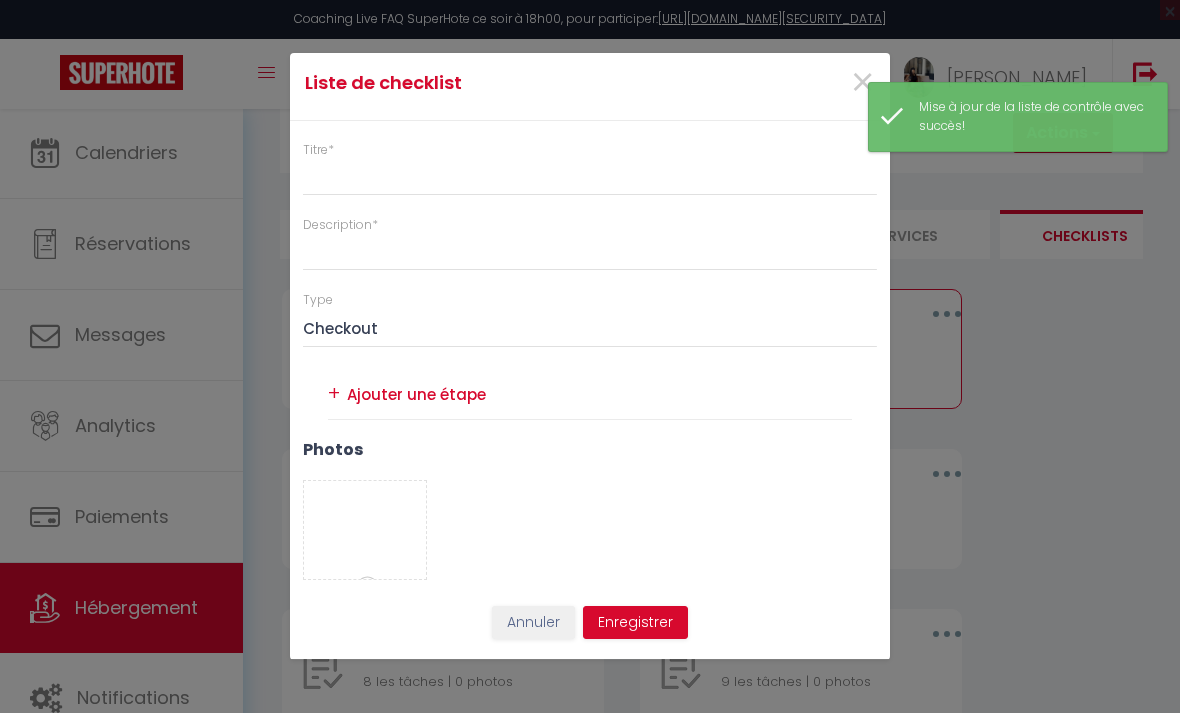 type on "CODE ET ACCES" 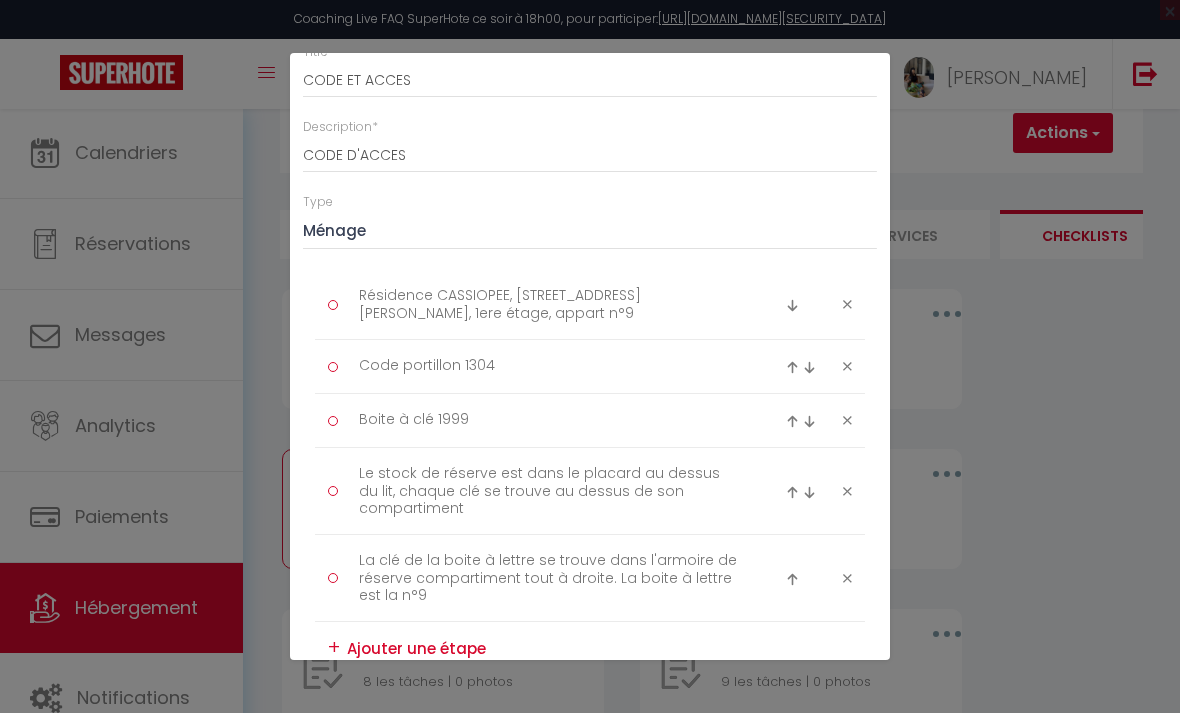 scroll, scrollTop: 113, scrollLeft: 0, axis: vertical 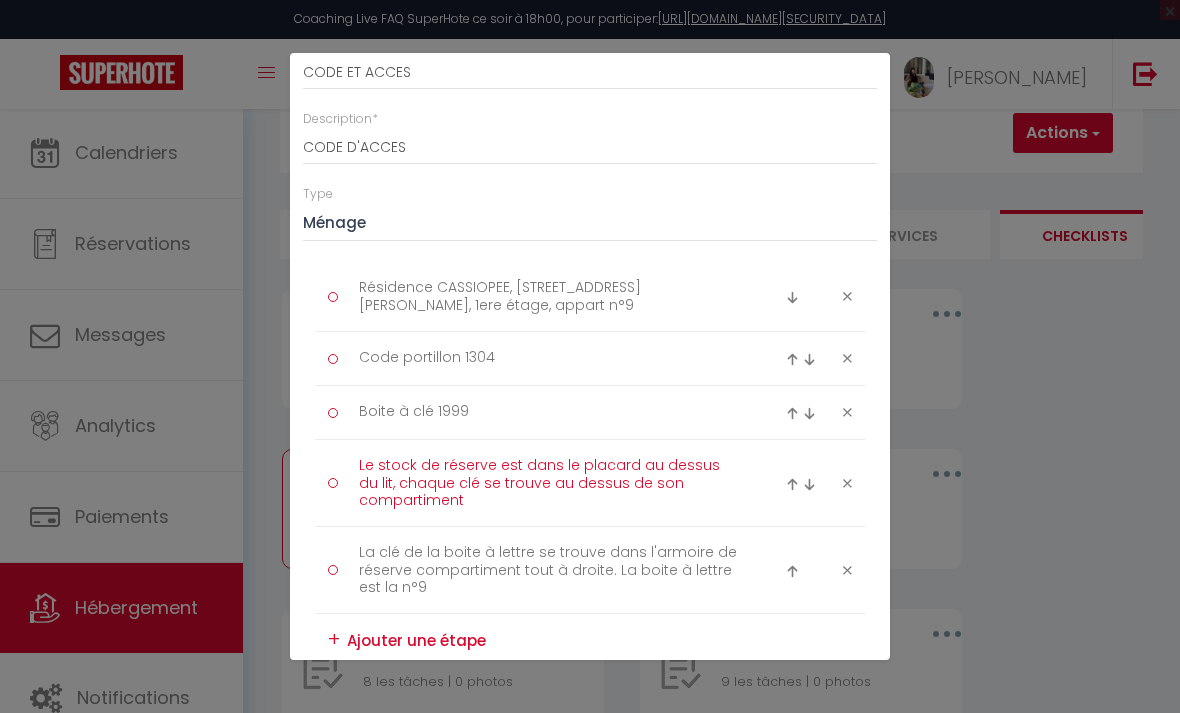 click on "Le stock de réserve est dans le placard au dessus du lit, chaque clé se trouve au dessus de son compartiment" at bounding box center (550, 483) 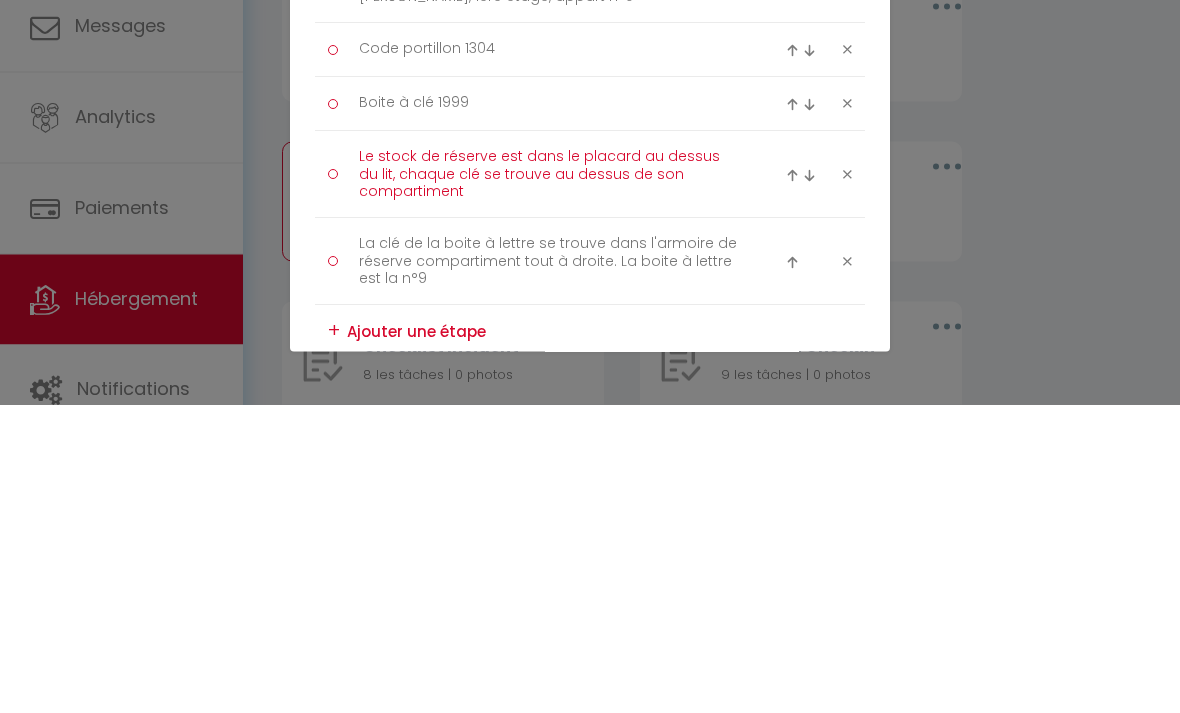 click on "Le stock de réserve est dans le placard au dessus du lit, chaque clé se trouve au dessus de son compartiment" at bounding box center [550, 483] 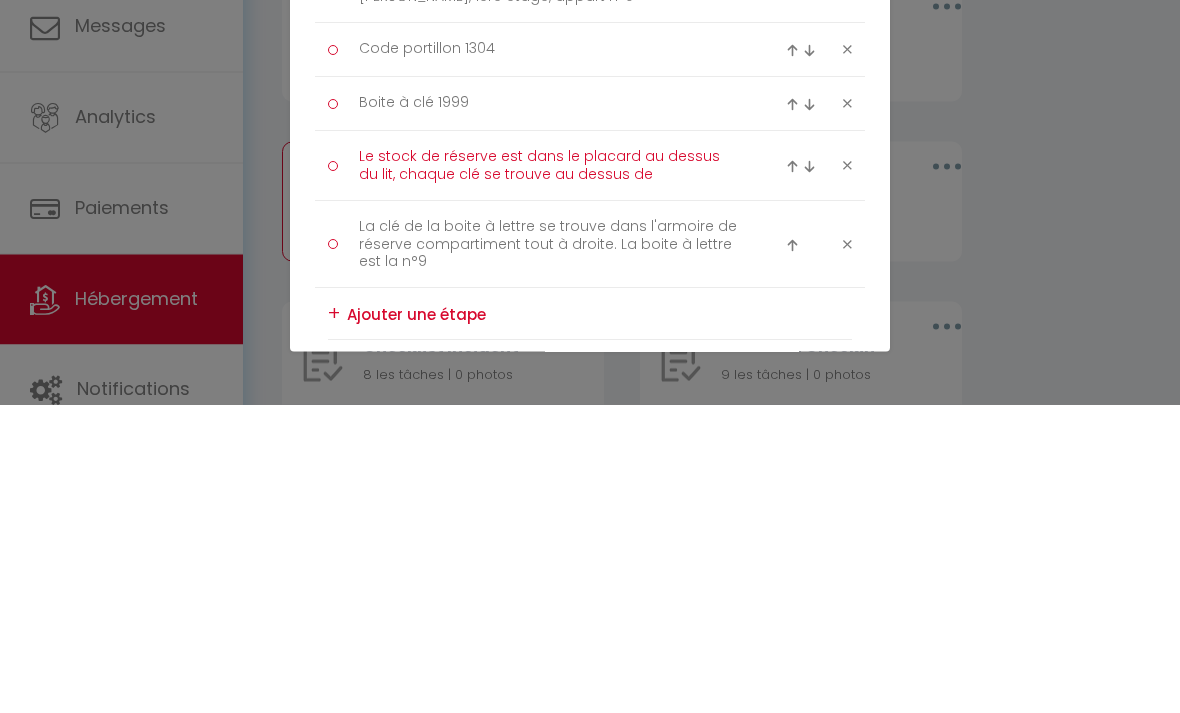 click on "Le stock de réserve est dans le placard au dessus du lit, chaque clé se trouve au dessus de" at bounding box center [550, 474] 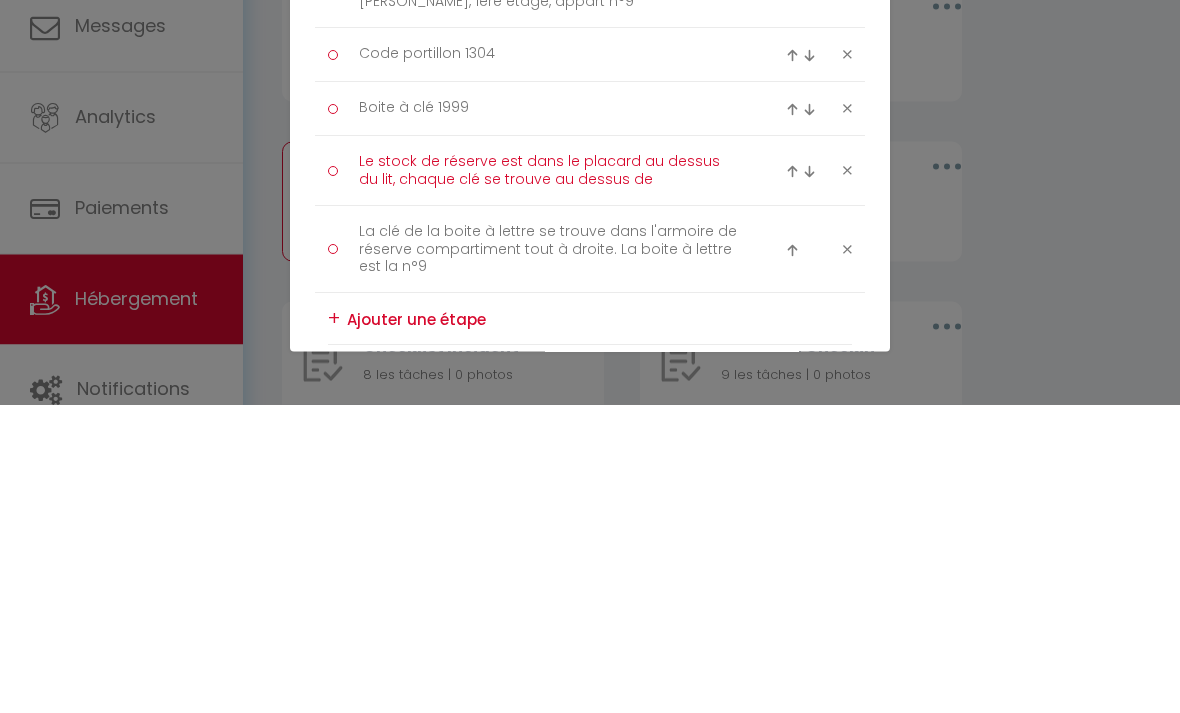 click on "Le stock de réserve est dans le placard au dessus du lit, chaque clé se trouve au dessus de" at bounding box center (550, 479) 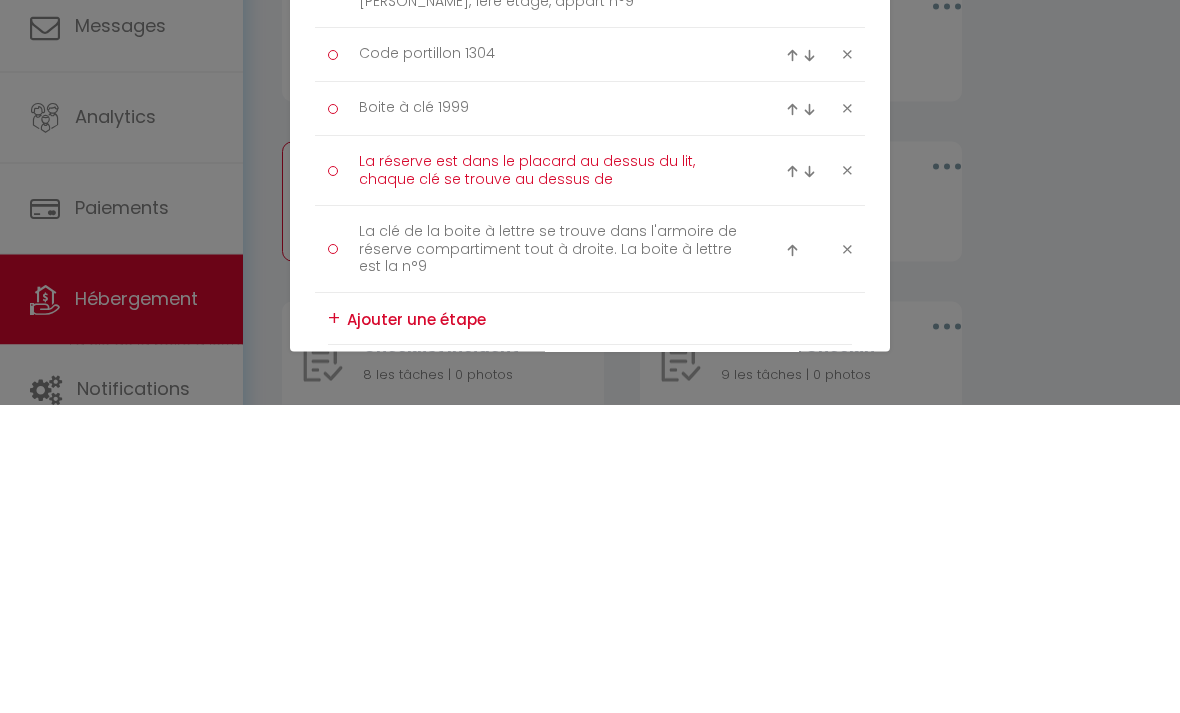 click on "La réserve est dans le placard au dessus du lit, chaque clé se trouve au dessus de" at bounding box center (550, 479) 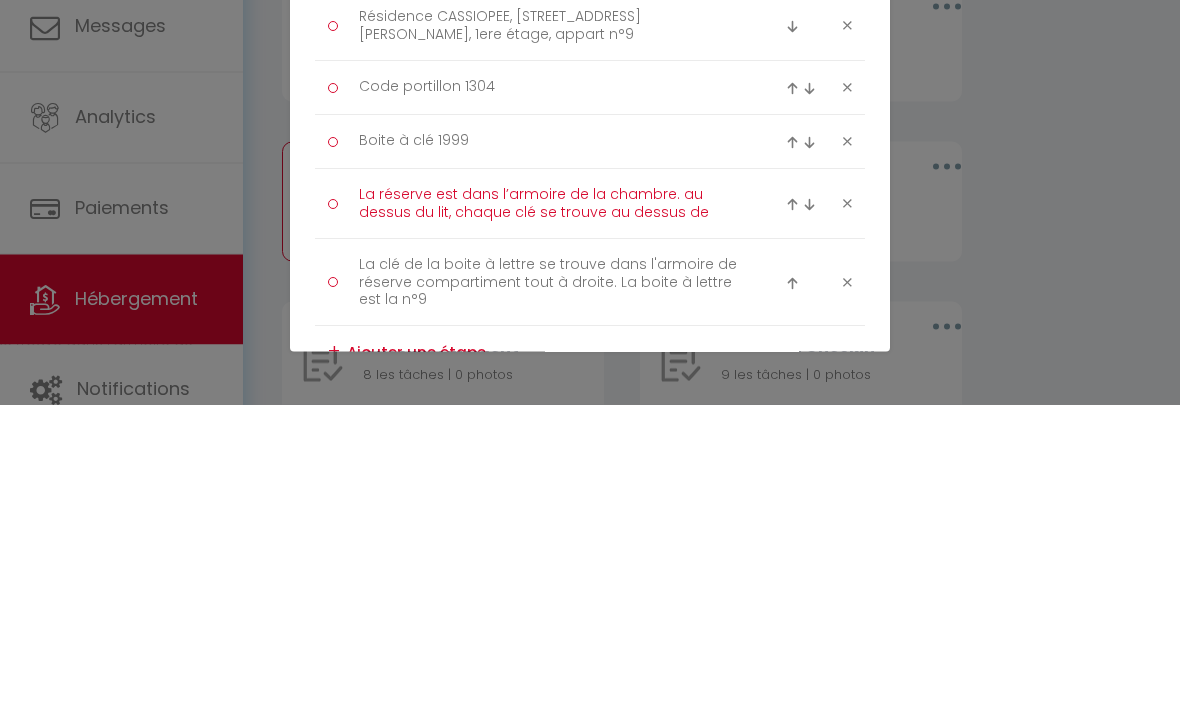 scroll, scrollTop: 74, scrollLeft: 0, axis: vertical 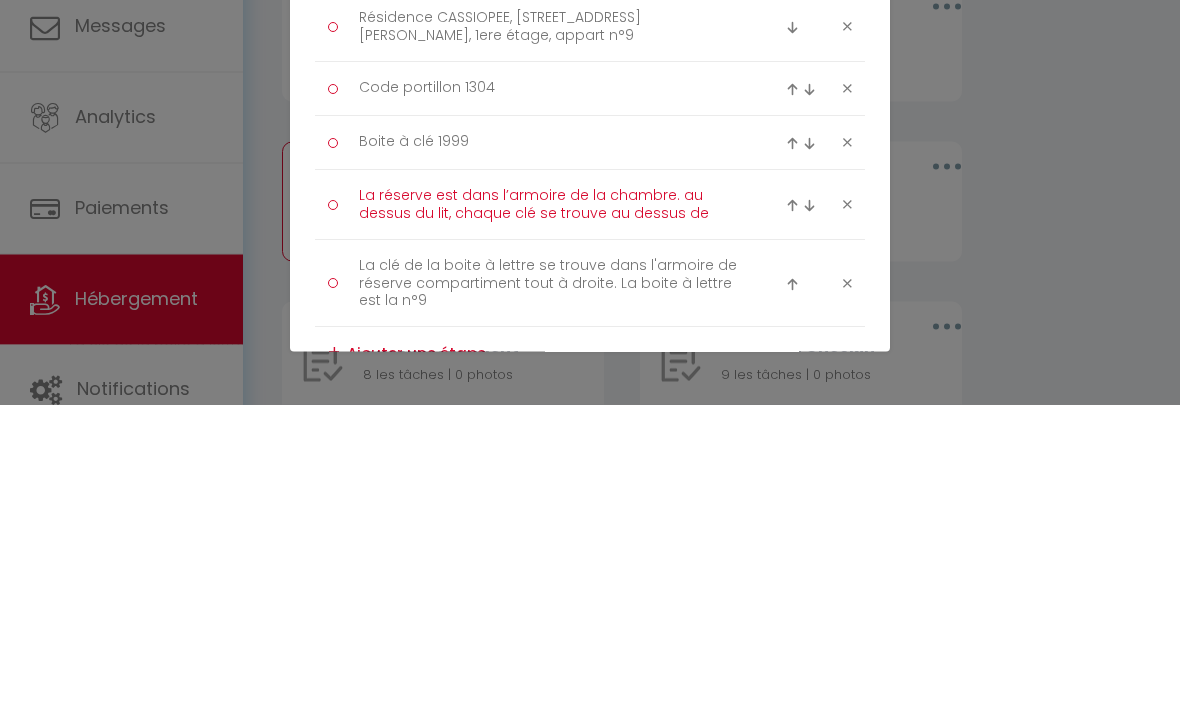 type on "La réserve est dans l’armoire de la chambre. au dessus du lit, chaque clé se trouve au dessus de" 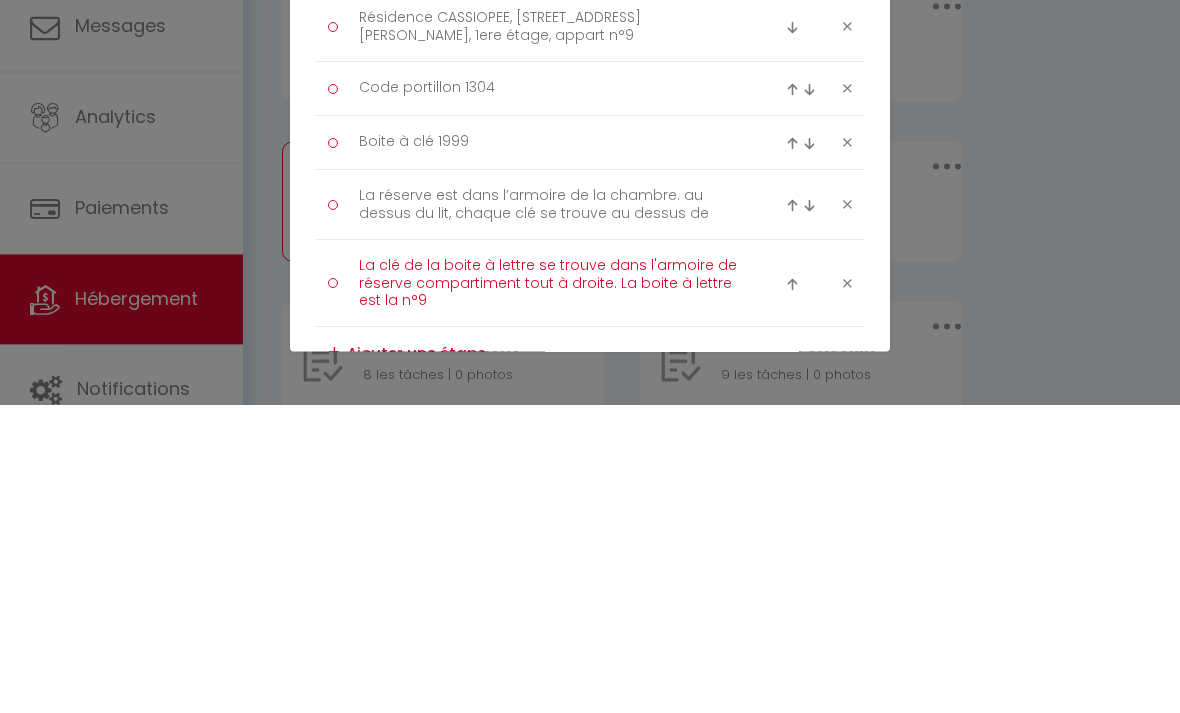 click on "La clé de la boite à lettre se trouve dans l'armoire de réserve compartiment tout à droite. La boite à lettre est la n°9" at bounding box center (550, 592) 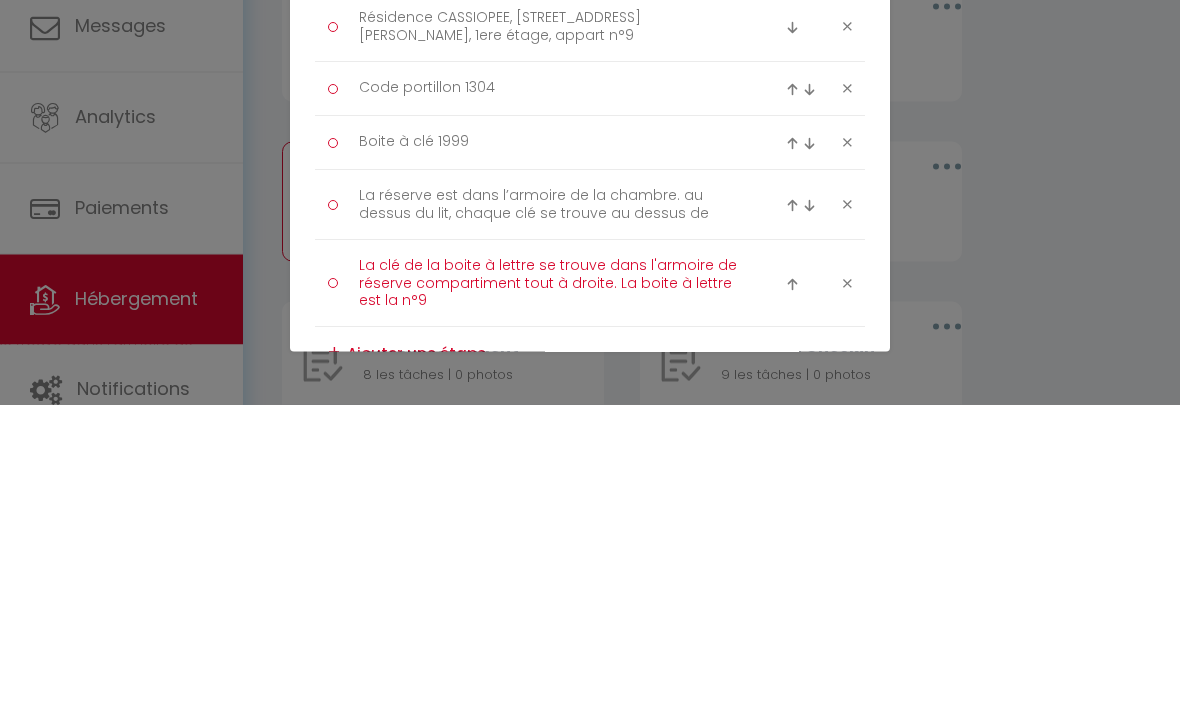 click on "La clé de la boite à lettre se trouve dans l'armoire de réserve compartiment tout à droite. La boite à lettre est la n°9" at bounding box center [550, 592] 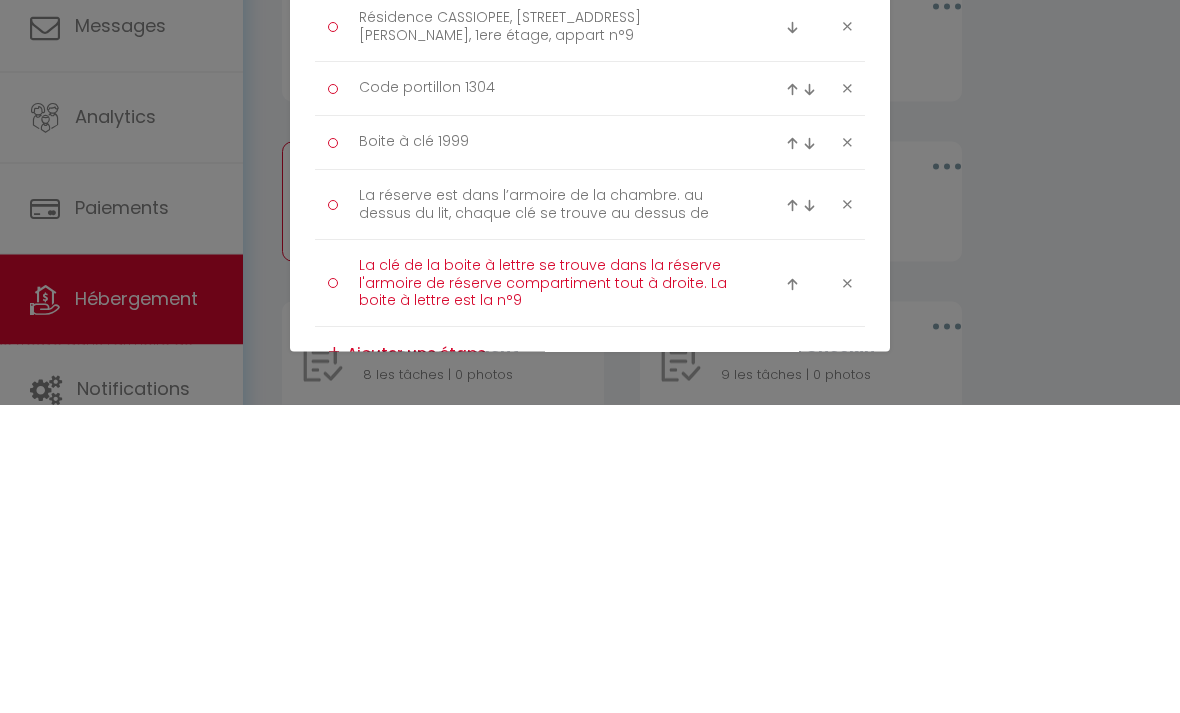 click on "La clé de la boite à lettre se trouve dans la réserve l'armoire de réserve compartiment tout à droite. La boite à lettre est la n°9" at bounding box center (550, 592) 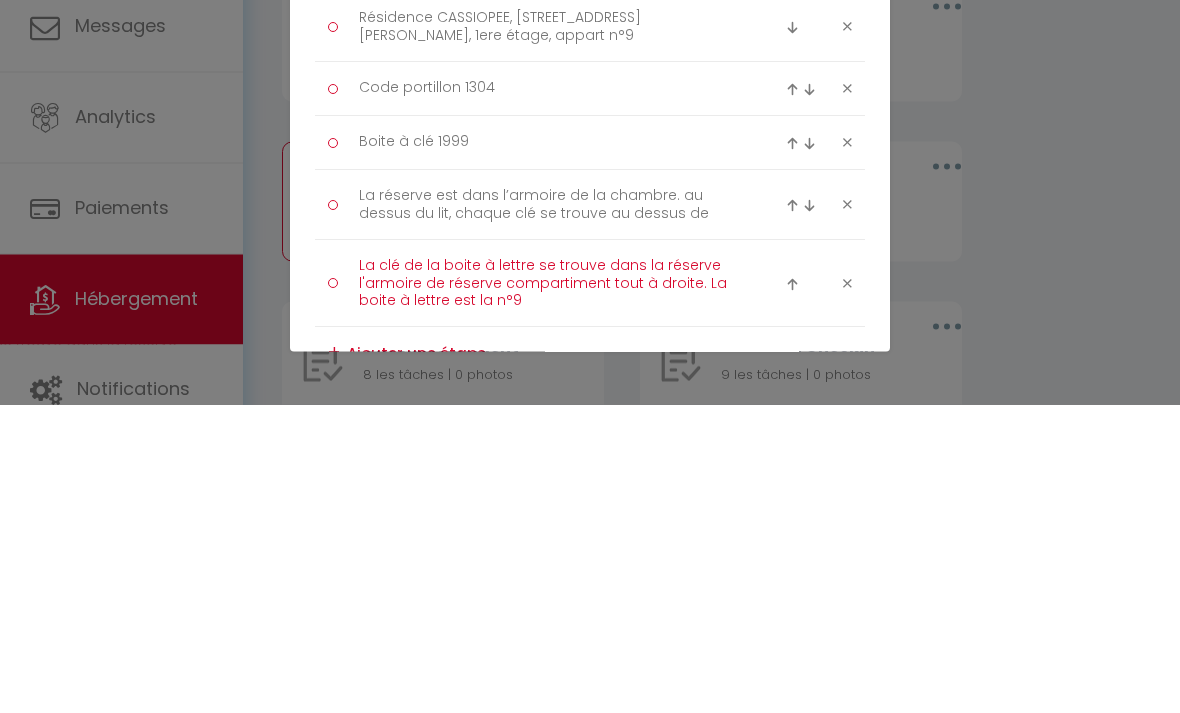 click on "La clé de la boite à lettre se trouve dans la réserve l'armoire de réserve compartiment tout à droite. La boite à lettre est la n°9" at bounding box center [550, 592] 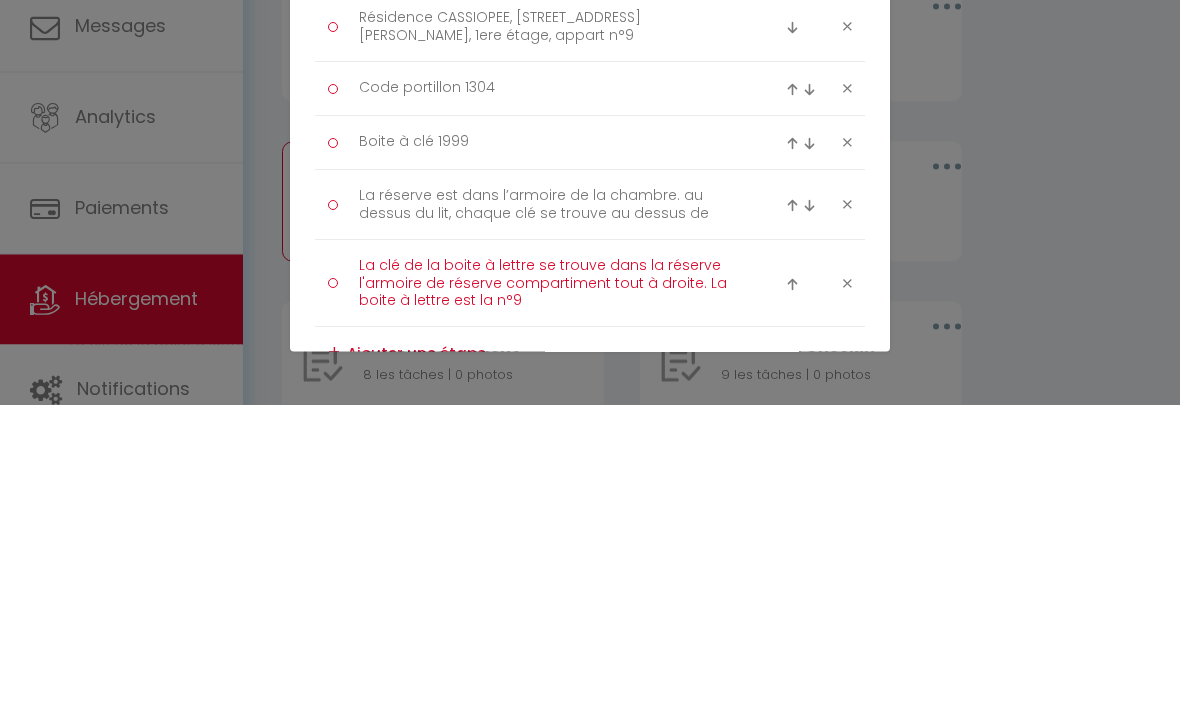 click on "La clé de la boite à lettre se trouve dans la réserve l'armoire de réserve compartiment tout à droite. La boite à lettre est la n°9" at bounding box center (550, 592) 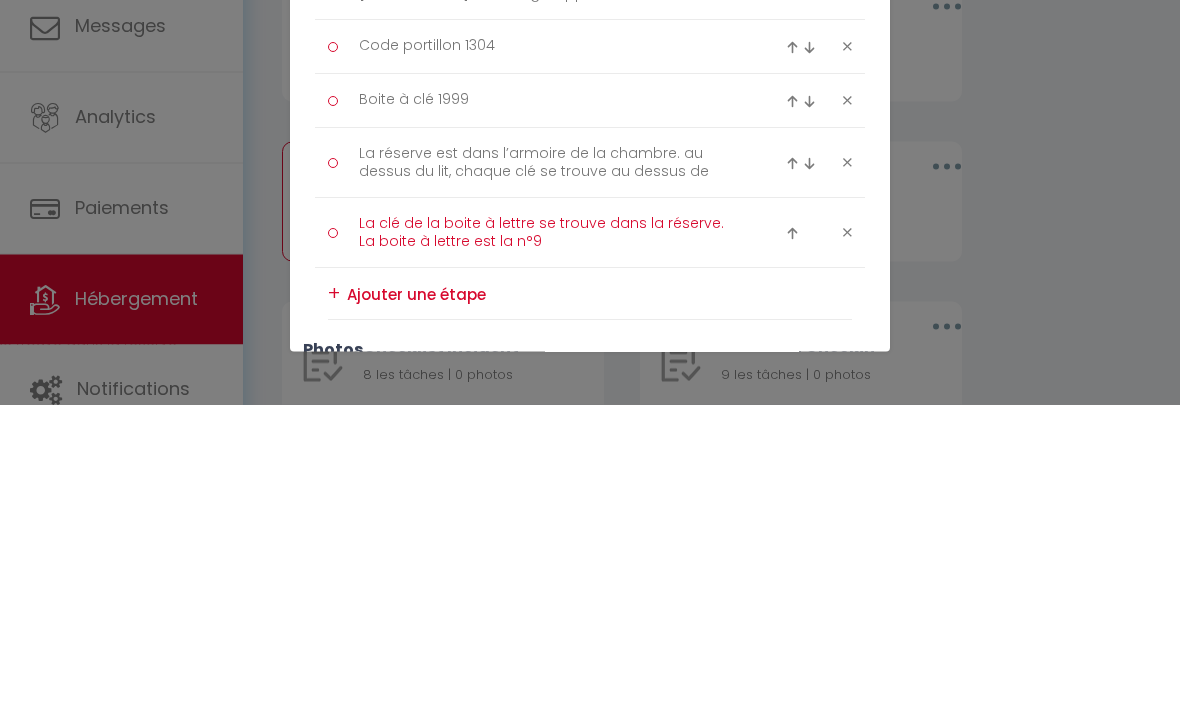scroll, scrollTop: 111, scrollLeft: 0, axis: vertical 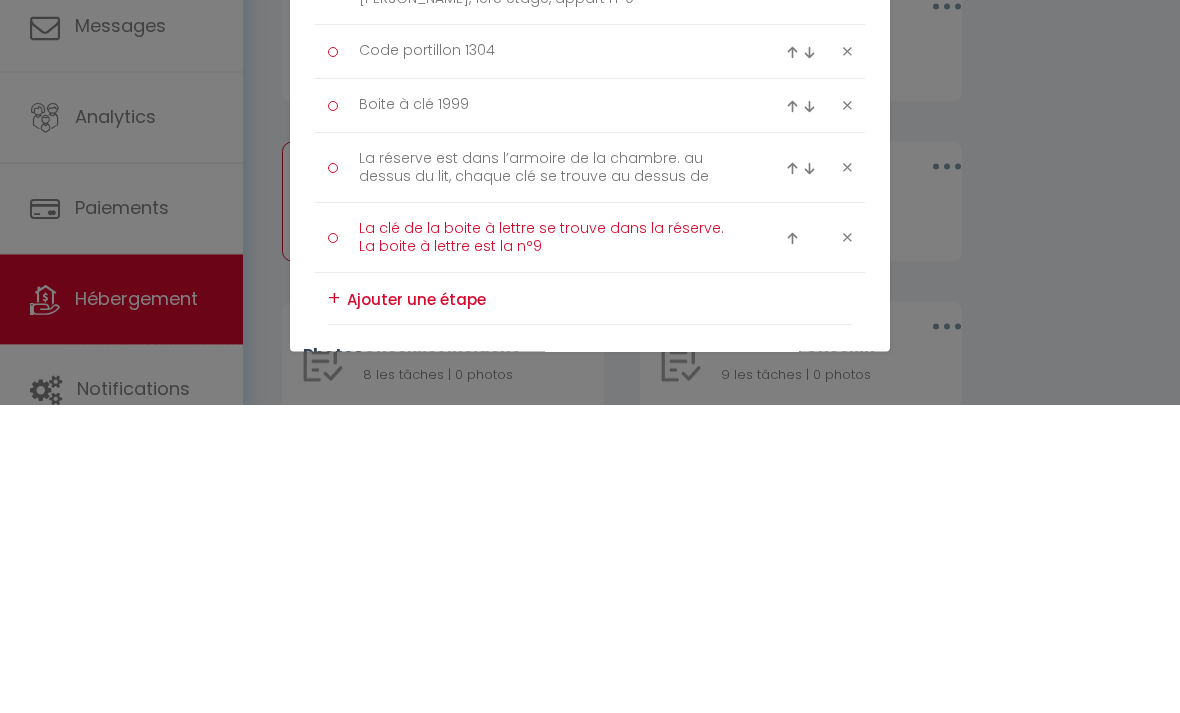 type on "La clé de la boite à lettre se trouve dans la réserve. La boite à lettre est la n°9" 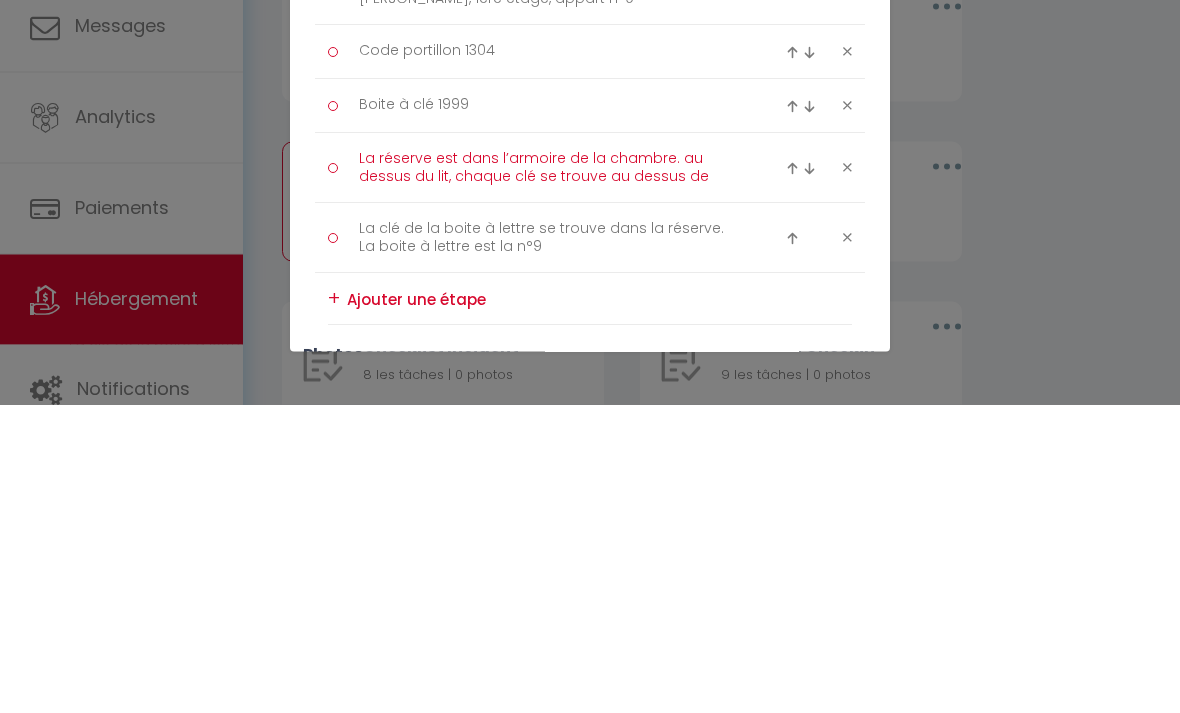 click on "La réserve est dans l’armoire de la chambre. au dessus du lit, chaque clé se trouve au dessus de" at bounding box center [550, 476] 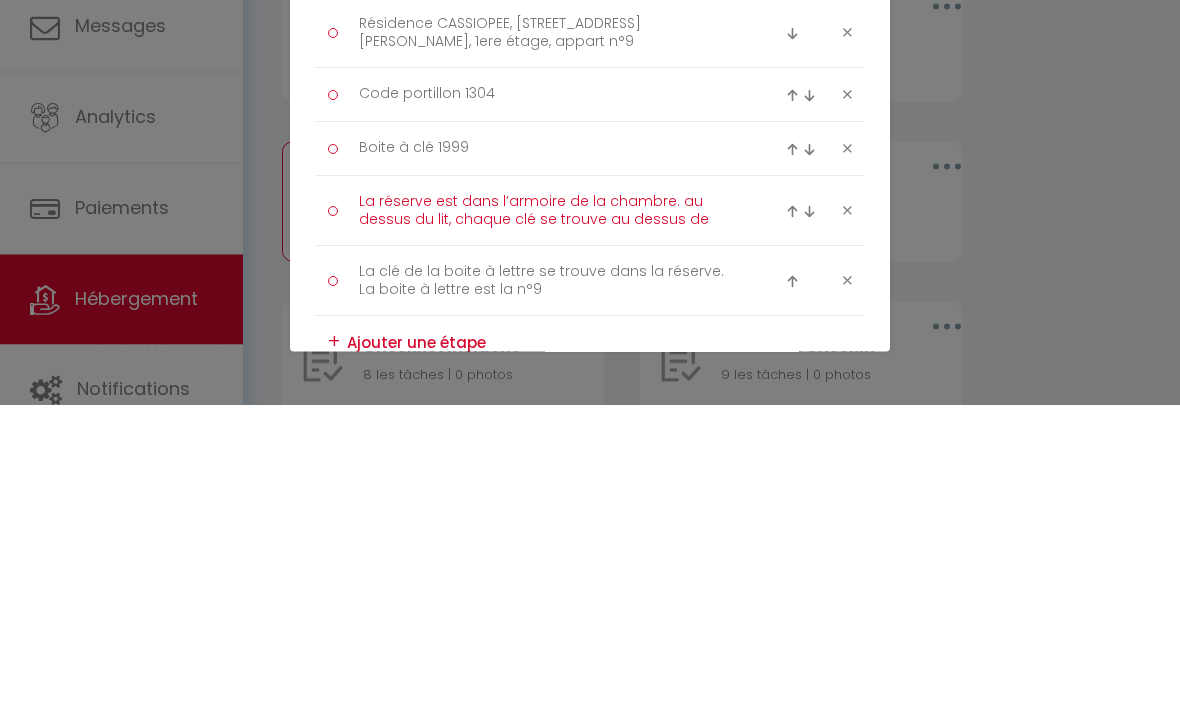 scroll, scrollTop: 72, scrollLeft: 0, axis: vertical 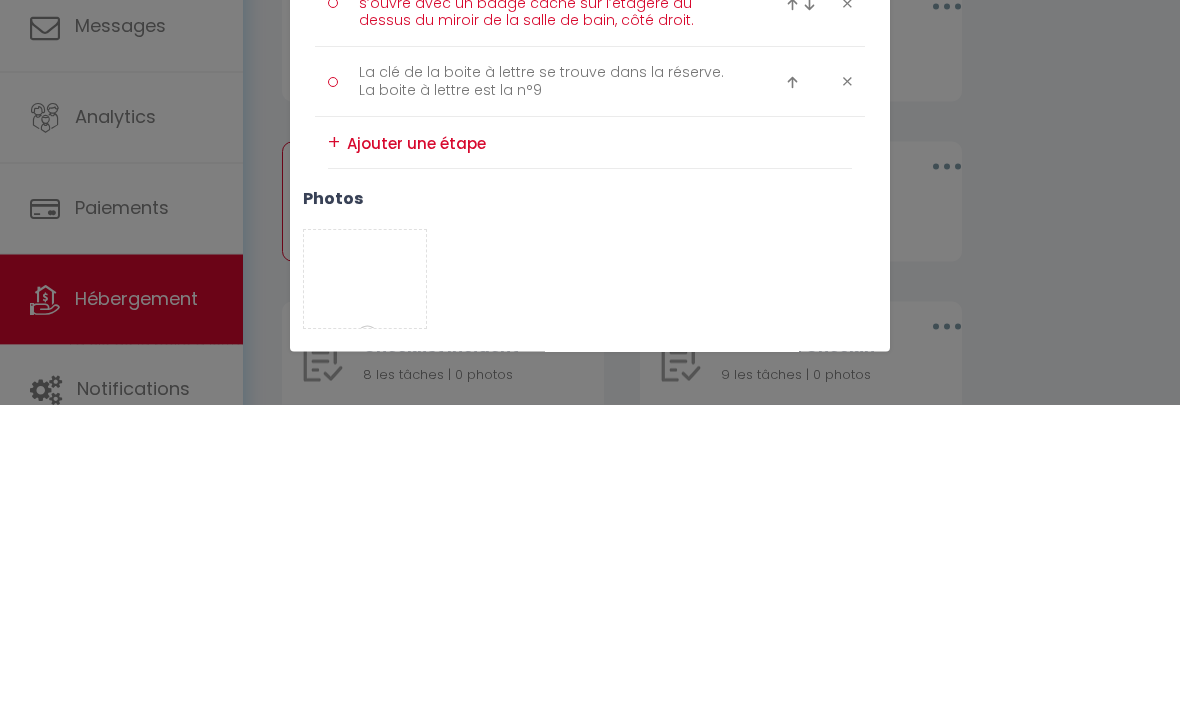 type on "La réserve est dans l’armoire de la chambre. Elle s’ouvre avec un badge caché sur l’étagère au dessus du miroir de la salle de bain, côté droit." 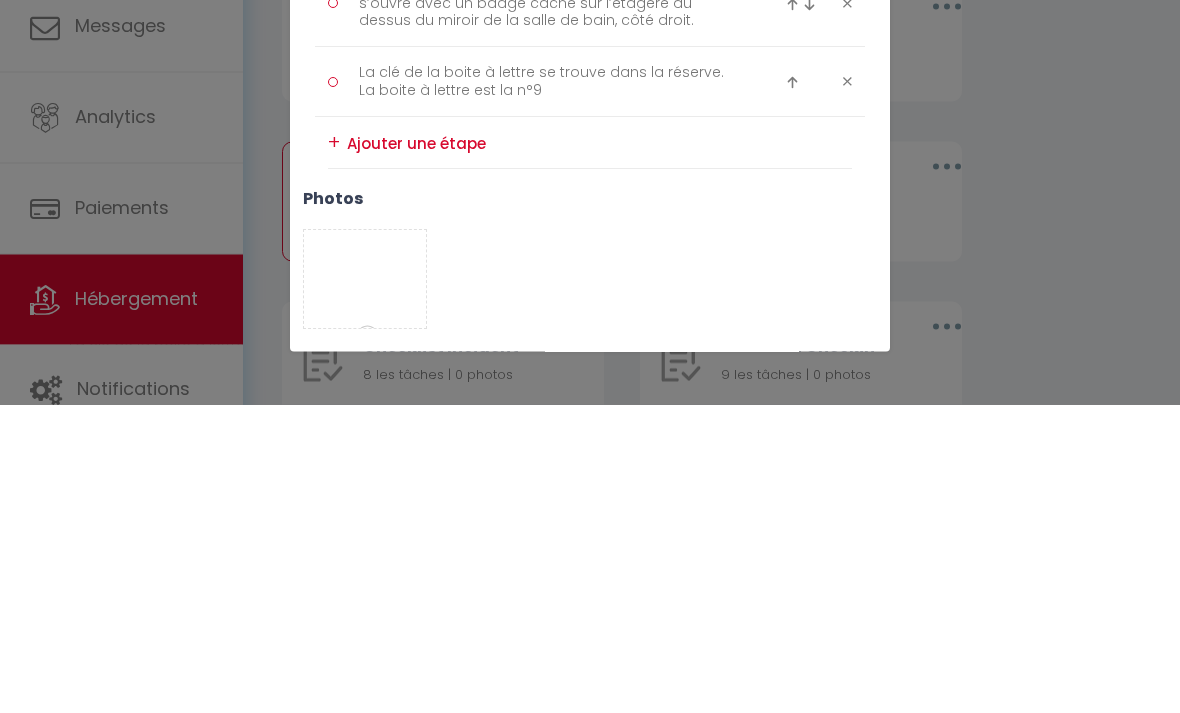 click on "Enregistrer" at bounding box center [635, 681] 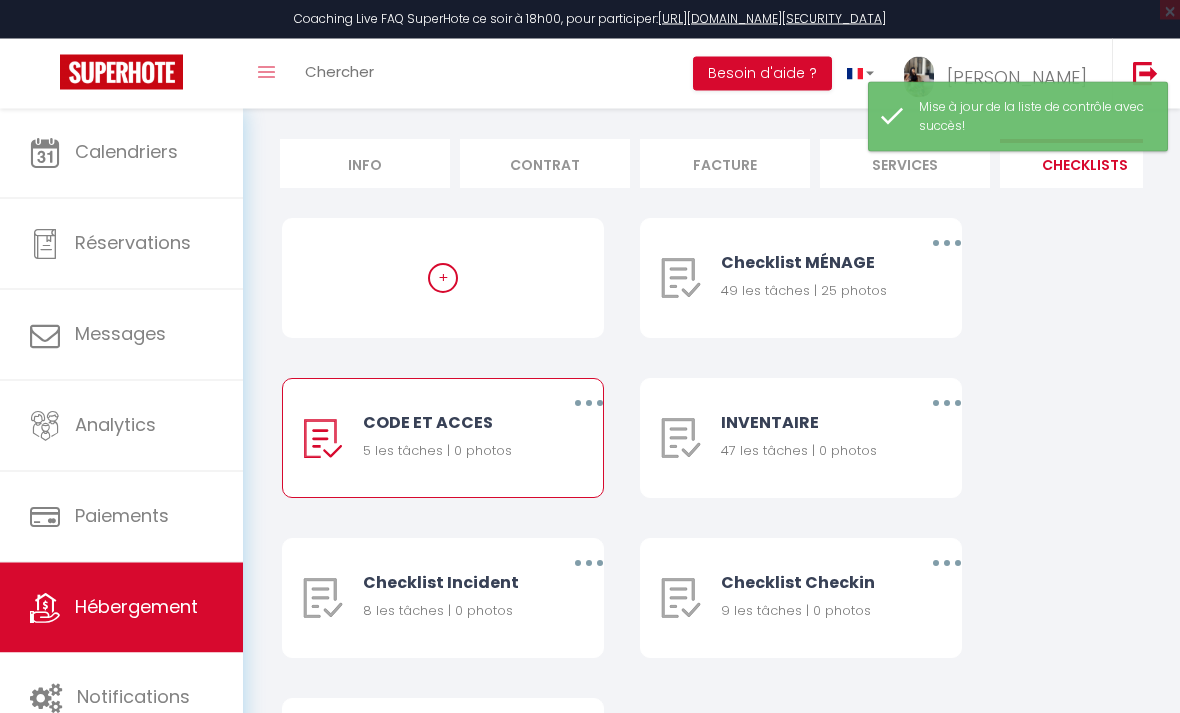 click at bounding box center [947, 244] 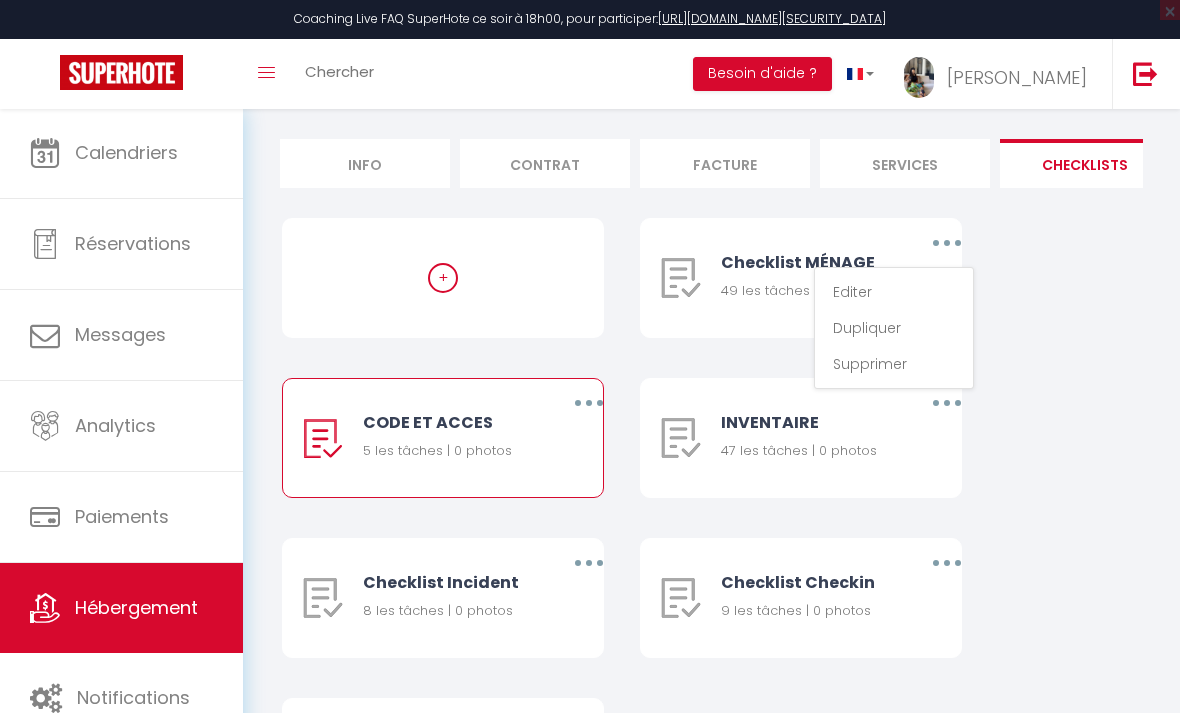 click on "Editer" at bounding box center [894, 292] 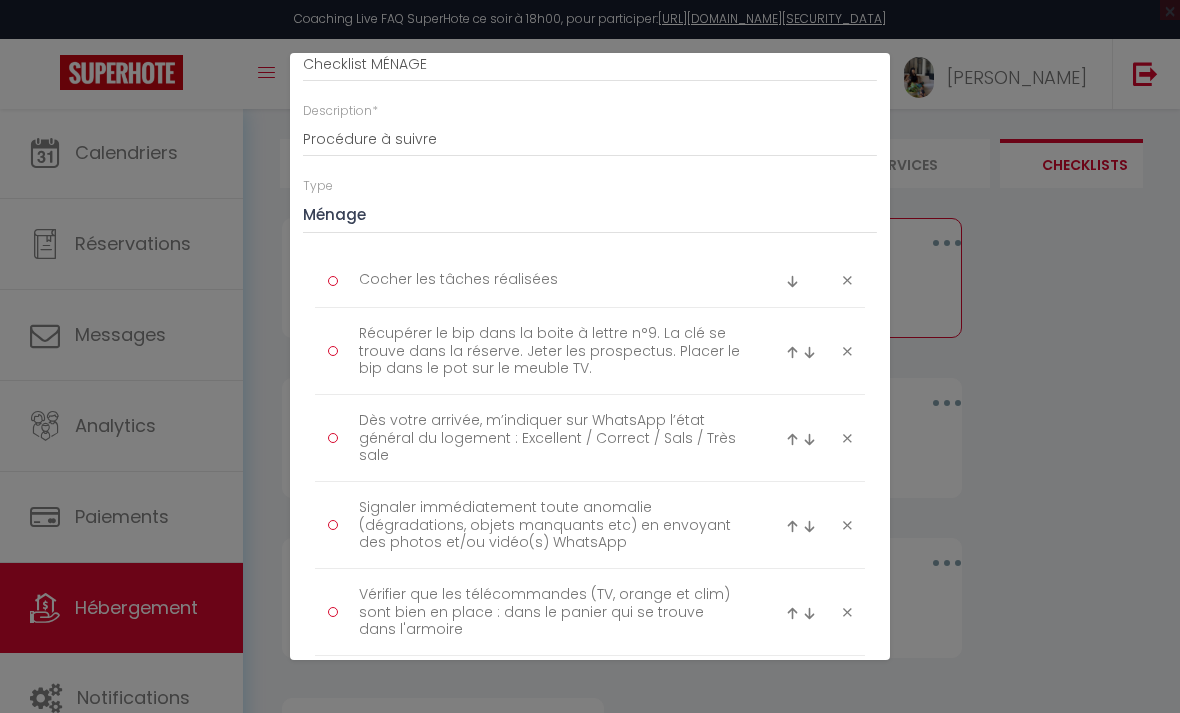 scroll, scrollTop: 158, scrollLeft: 0, axis: vertical 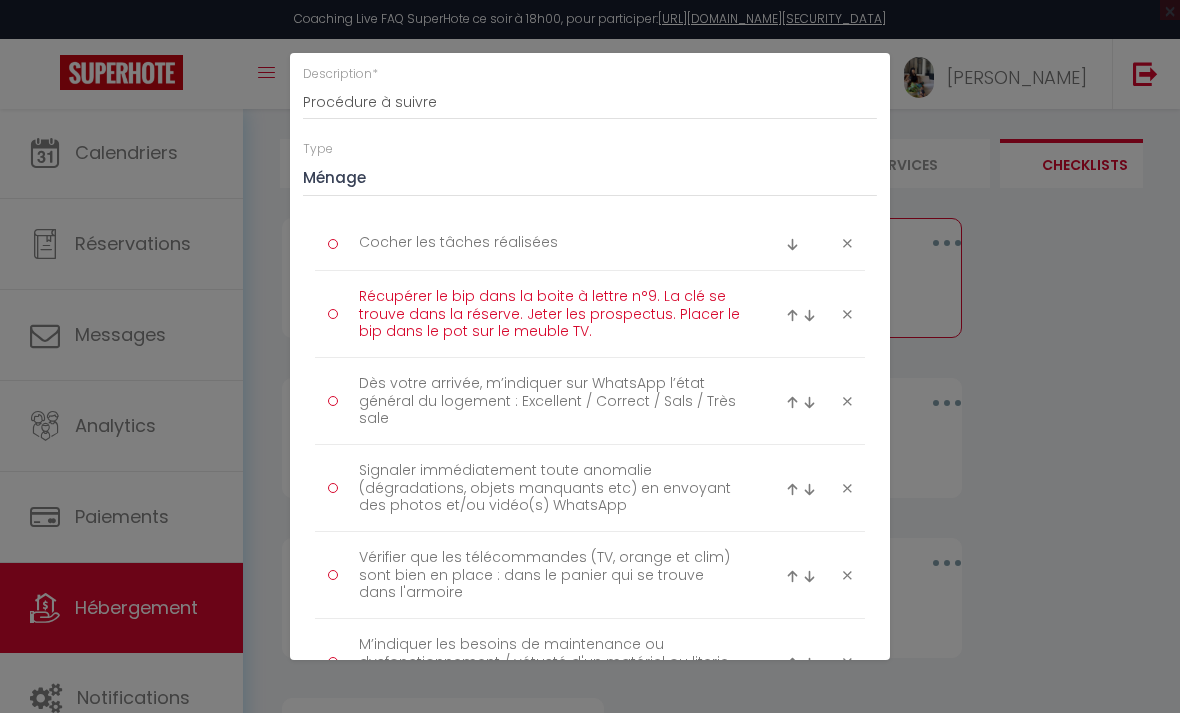 click on "Récupérer le bip dans la boite à lettre n°9. La clé se trouve dans la réserve. Jeter les prospectus. Placer le bip dans le pot sur le meuble TV." at bounding box center [550, 314] 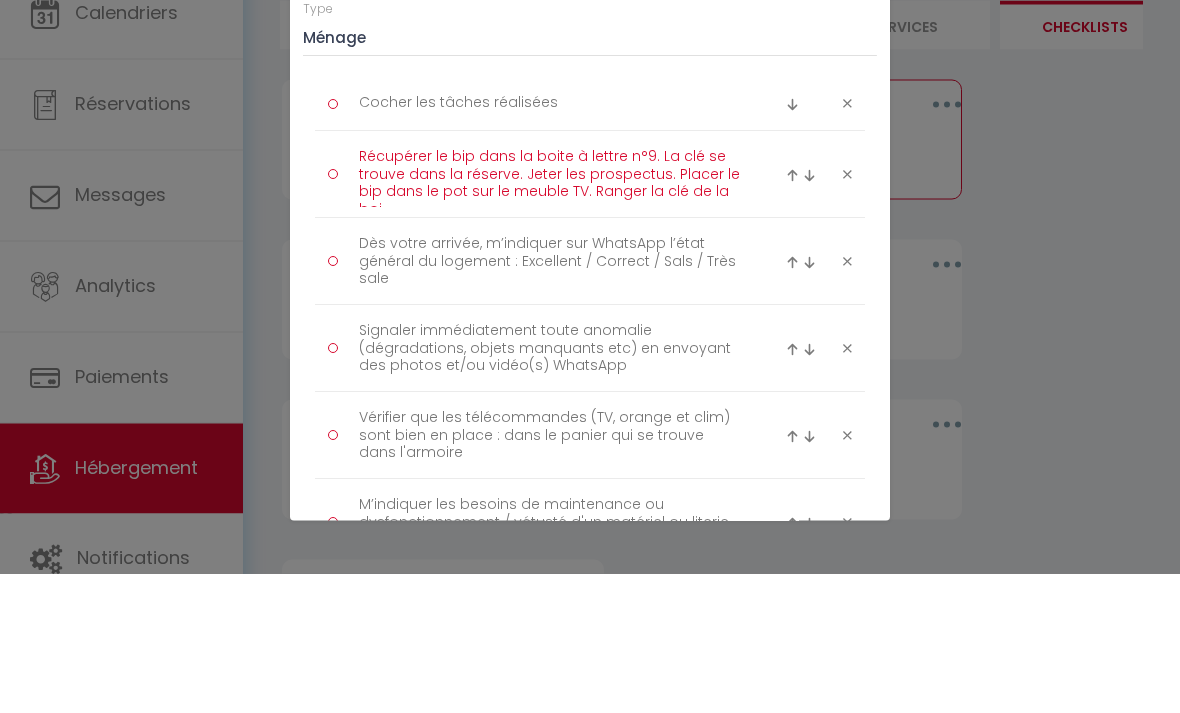 scroll, scrollTop: 0, scrollLeft: 0, axis: both 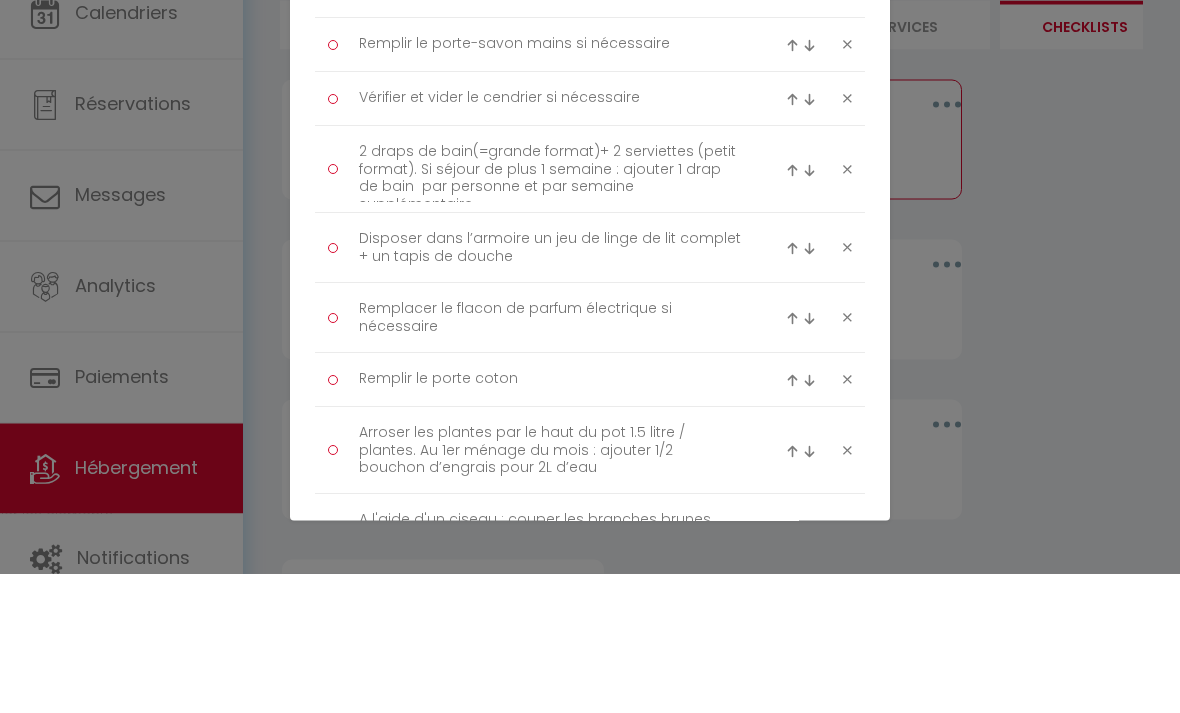 type on "Récupérer le bip dans la boite à lettre n°9. La clé se trouve dans la réserve. Jeter les prospectus. Placer le bip dans le pot sur le meuble TV. Ranger la clé de la boîte à lettre" 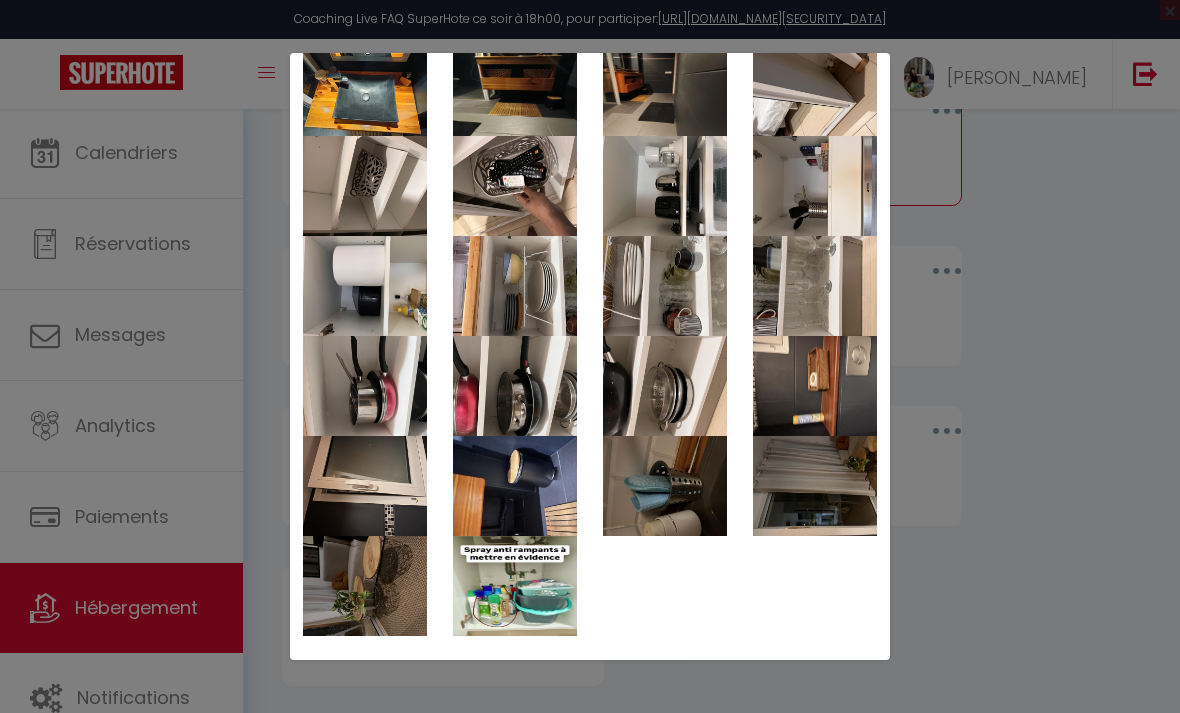 scroll, scrollTop: 3831, scrollLeft: 0, axis: vertical 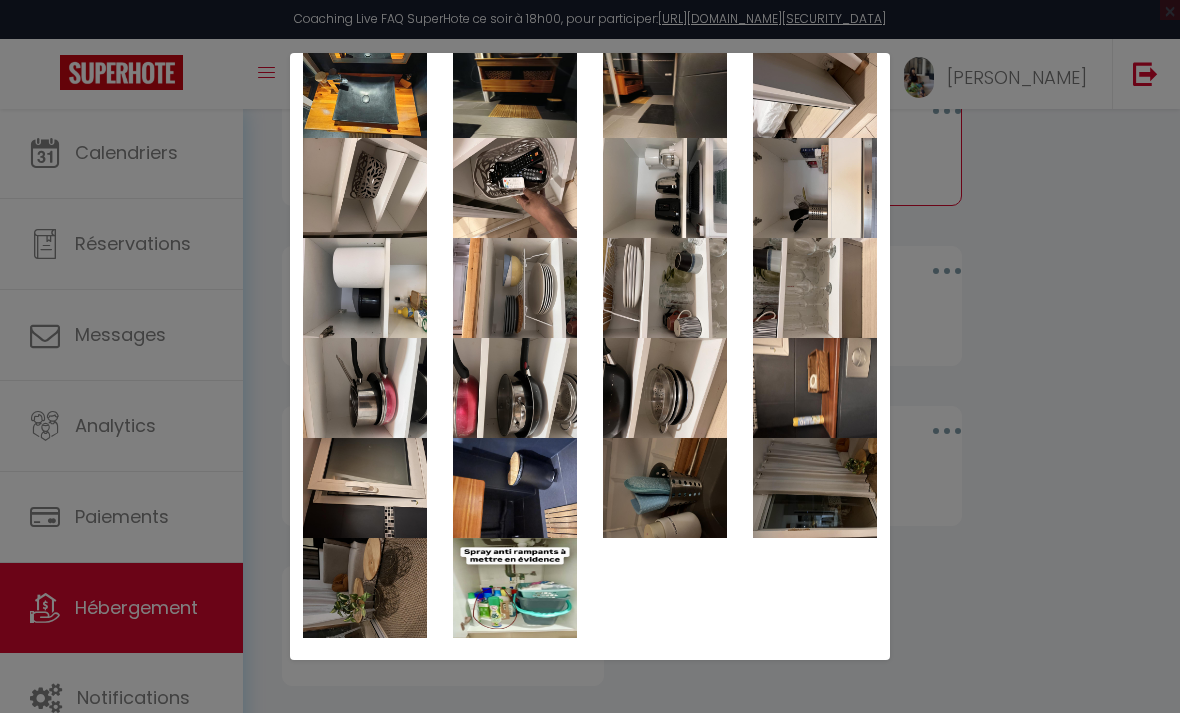 click on "Enregistrer" at bounding box center (635, 681) 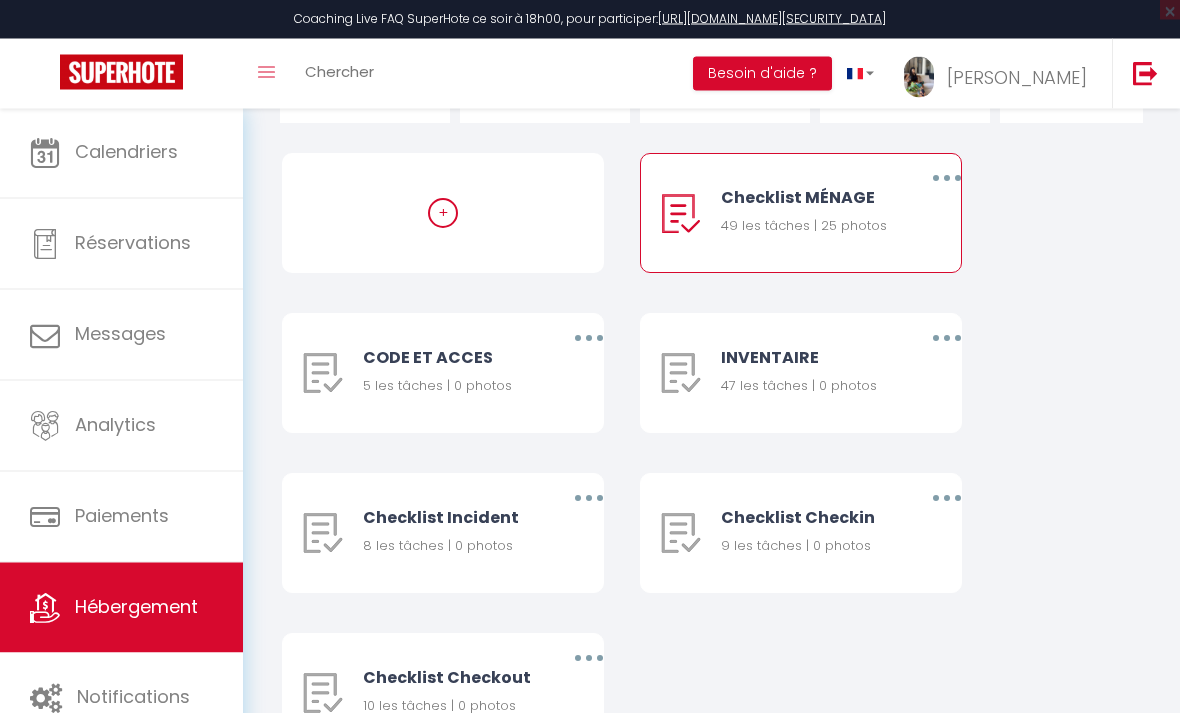 scroll, scrollTop: 226, scrollLeft: 0, axis: vertical 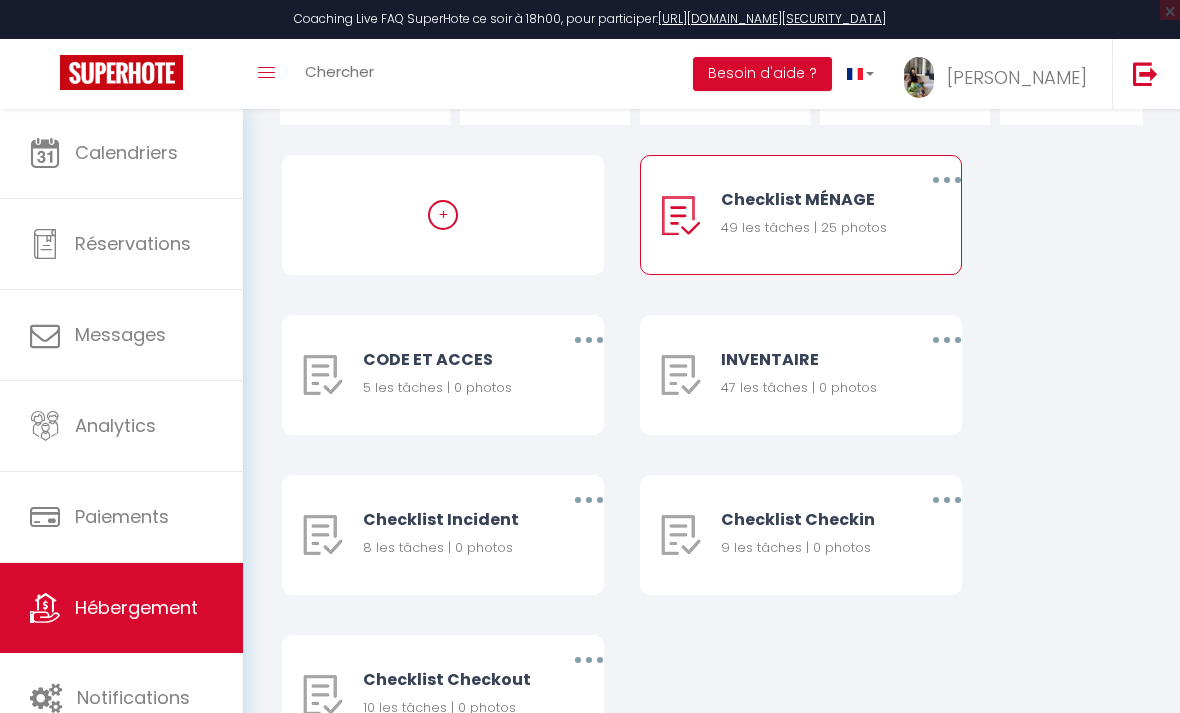 click at bounding box center [589, 340] 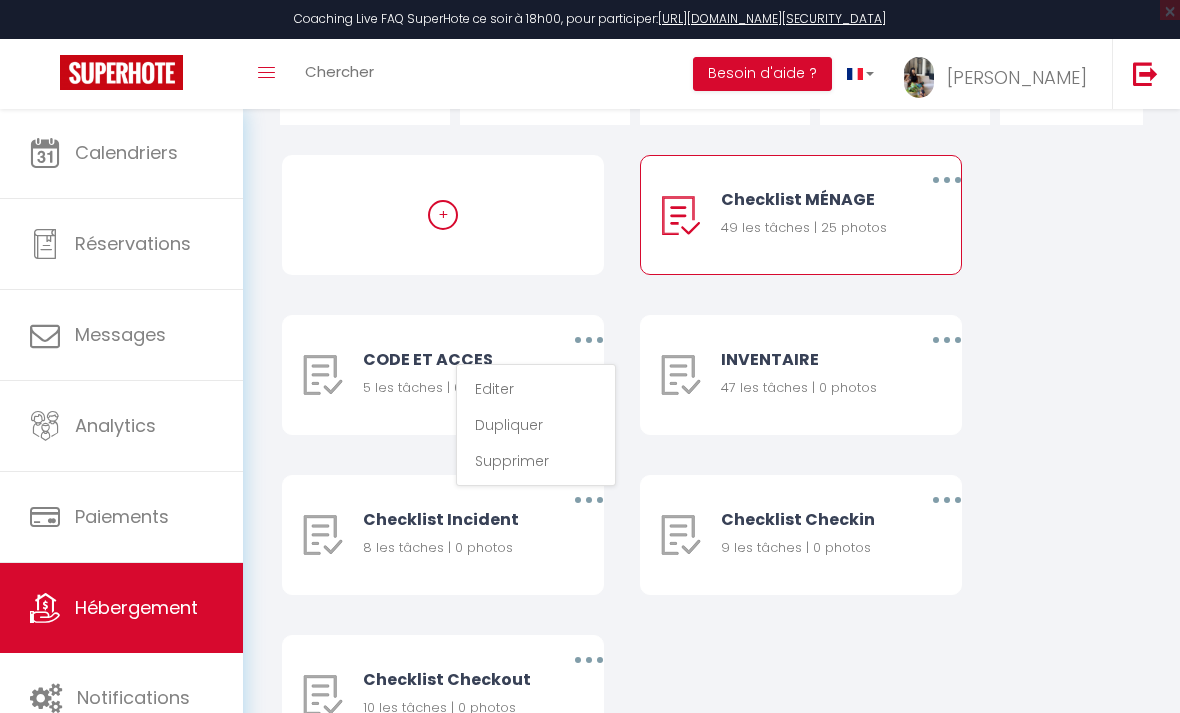 click on "Editer" at bounding box center (536, 389) 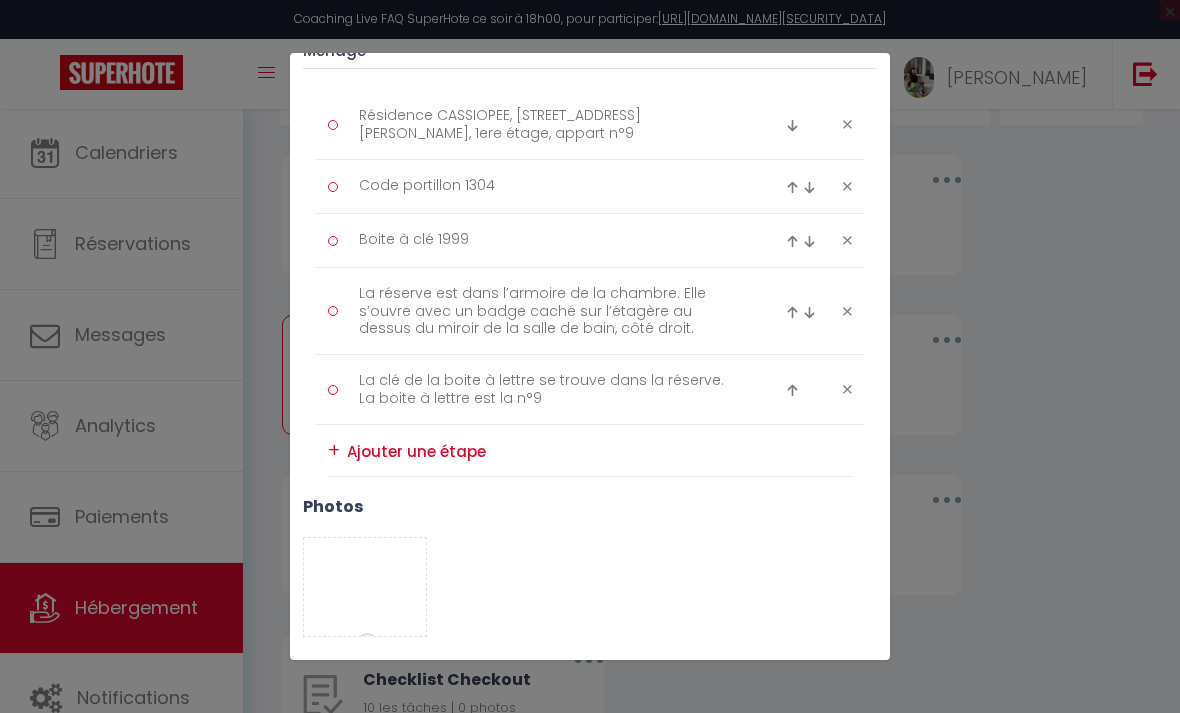 scroll, scrollTop: 284, scrollLeft: 0, axis: vertical 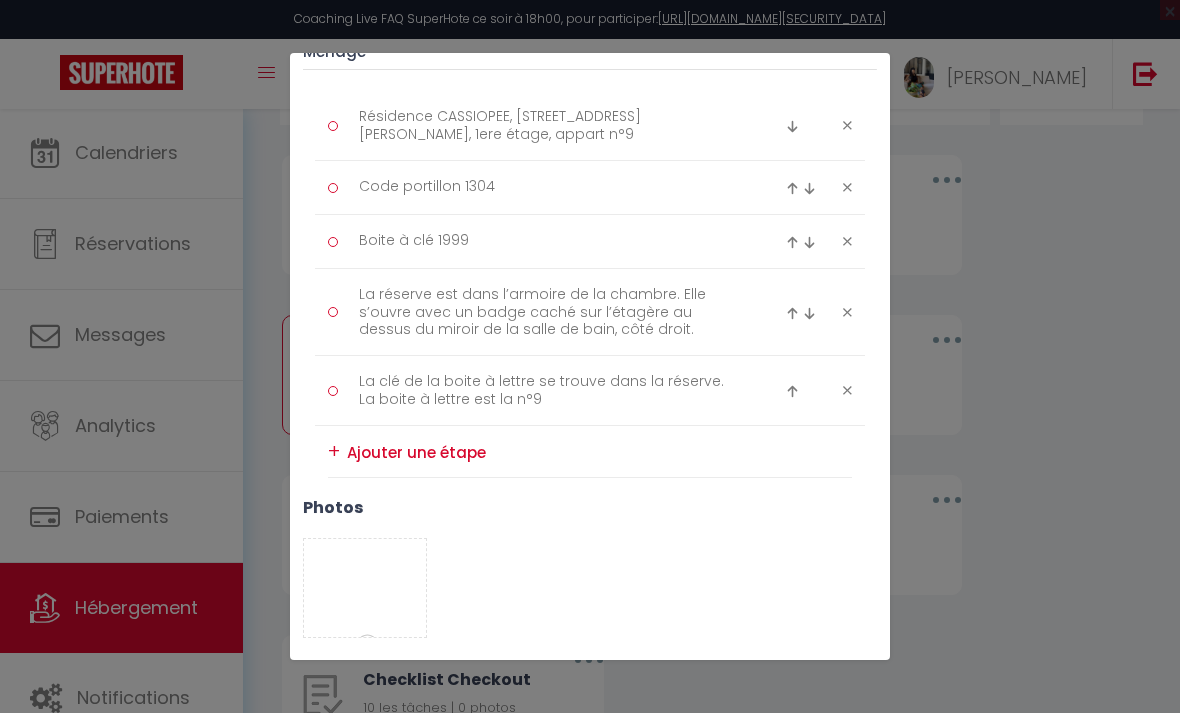 click at bounding box center [599, 452] 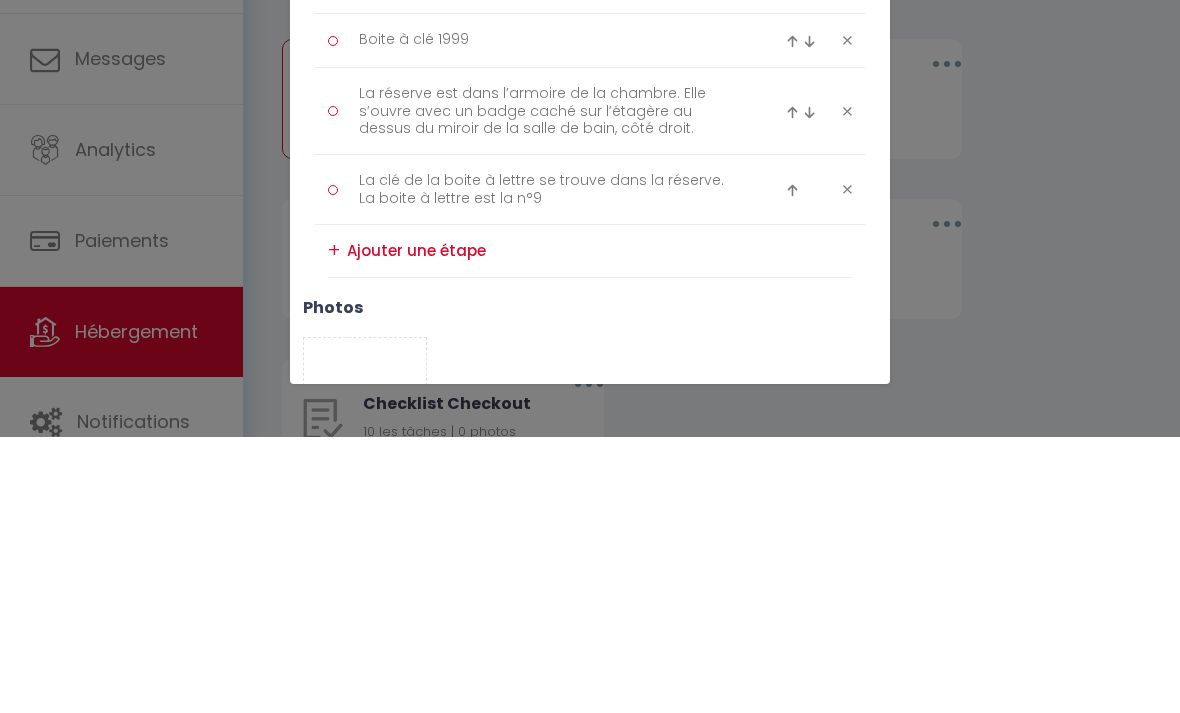 scroll, scrollTop: 203, scrollLeft: 0, axis: vertical 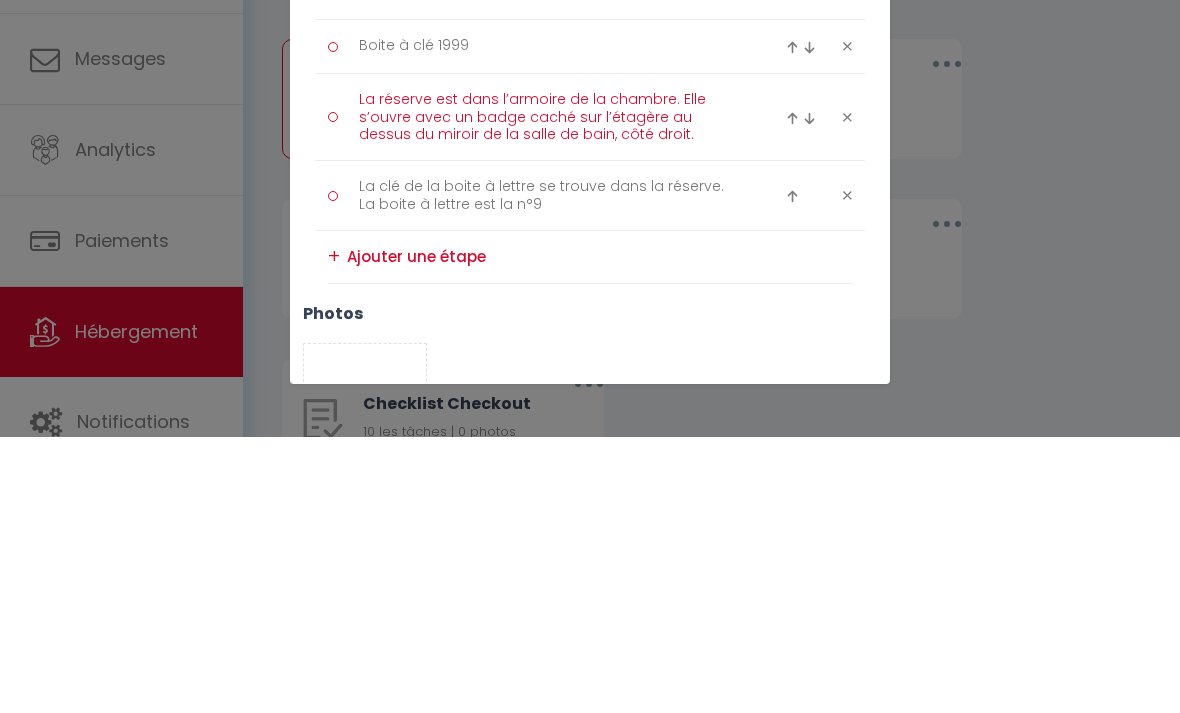 click on "La réserve est dans l’armoire de la chambre. Elle s’ouvre avec un badge caché sur l’étagère au dessus du miroir de la salle de bain, côté droit." at bounding box center [550, 393] 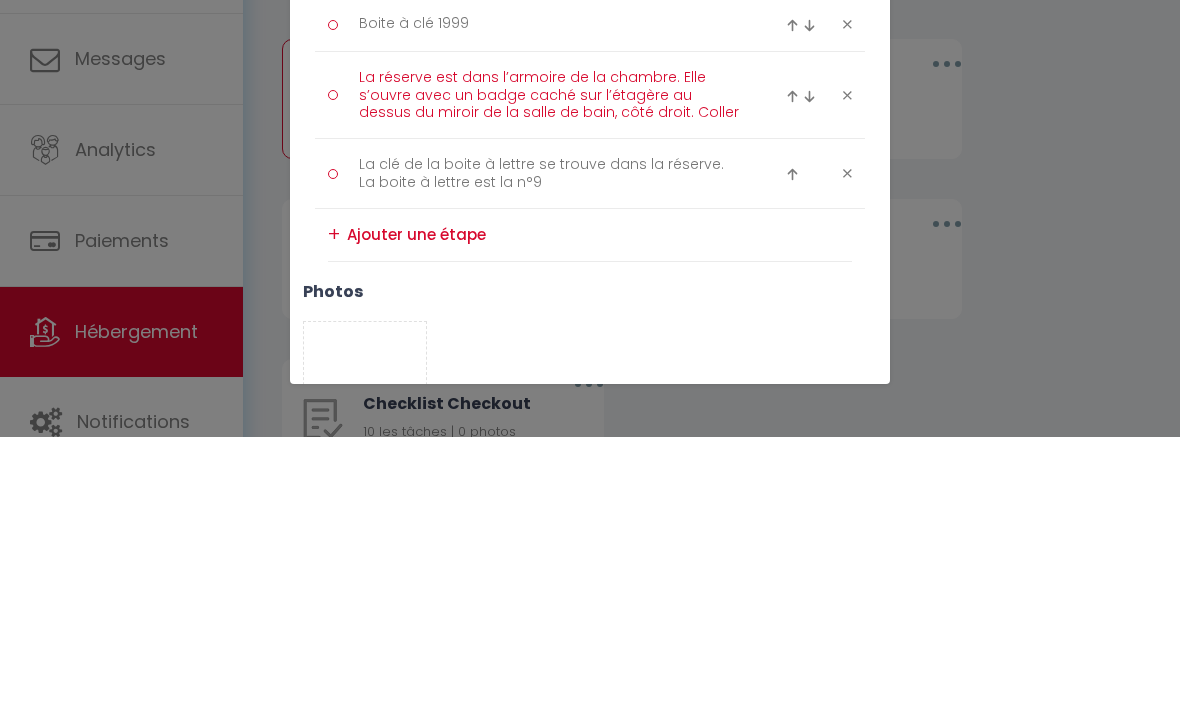 scroll, scrollTop: 203, scrollLeft: 0, axis: vertical 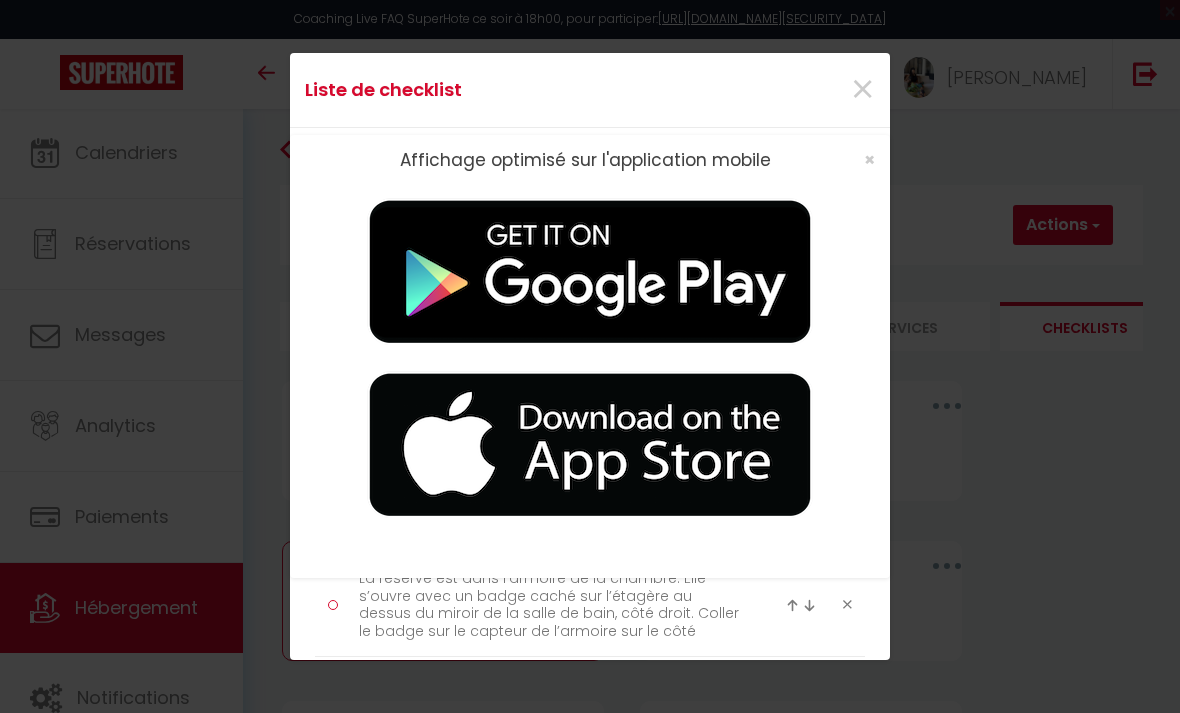 click on "Affichage optimisé sur l'application mobile   ×" at bounding box center (590, 356) 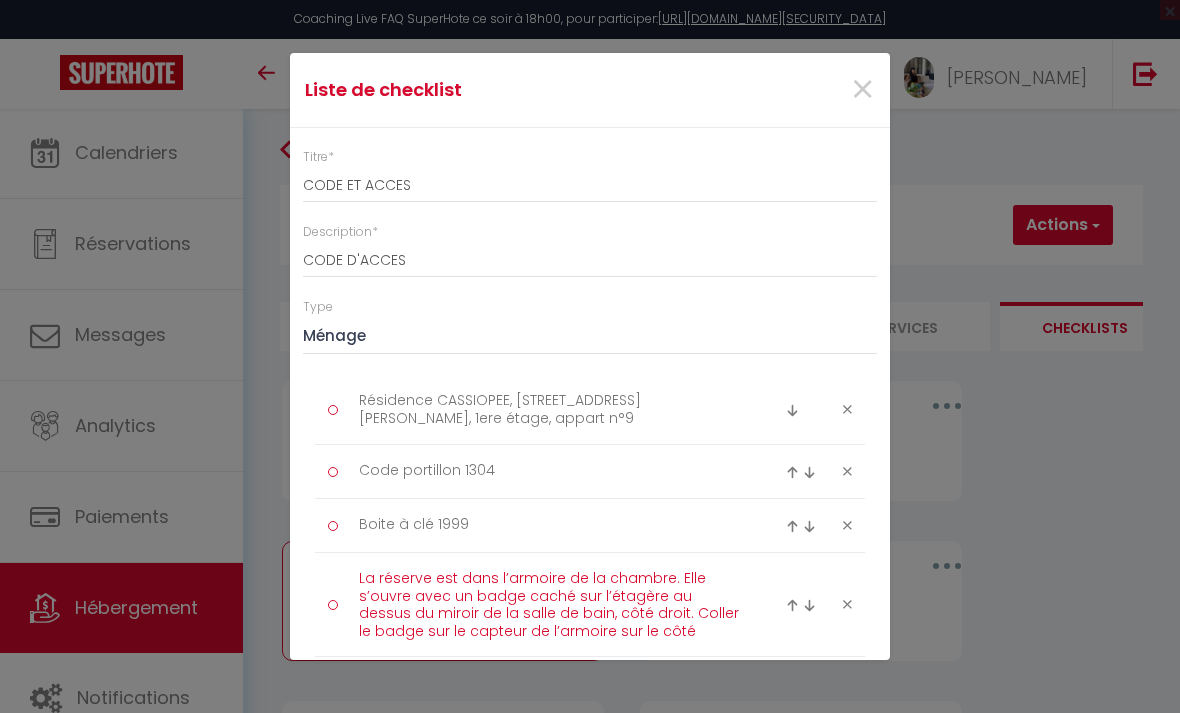 click on "La réserve est dans l’armoire de la chambre. Elle s’ouvre avec un badge caché sur l’étagère au dessus du miroir de la salle de bain, côté droit. Coller le badge sur le capteur de l’armoire sur le côté" at bounding box center (550, 604) 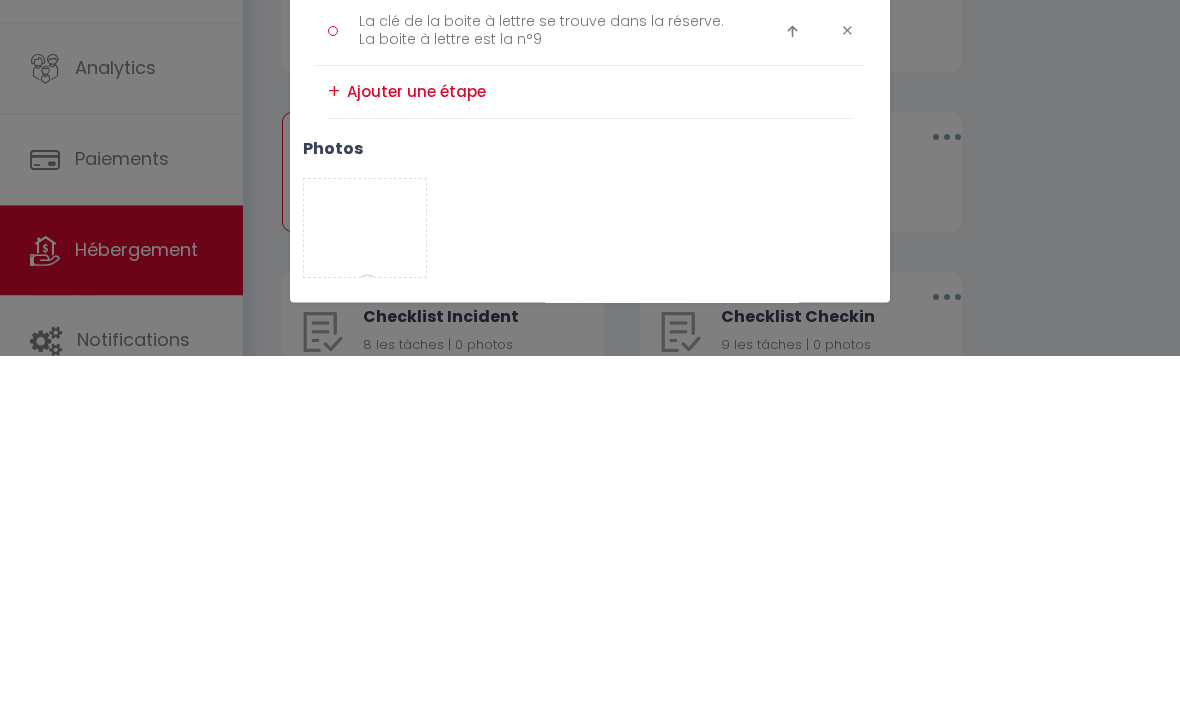 scroll, scrollTop: 302, scrollLeft: 0, axis: vertical 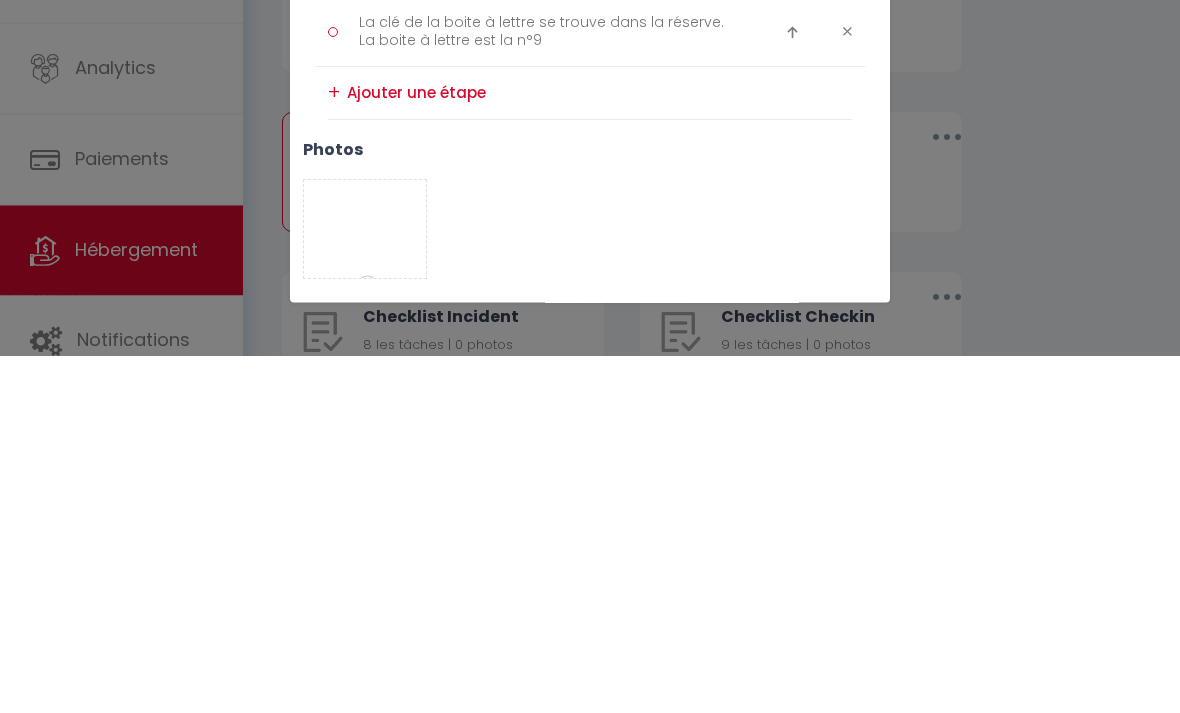 click on "Enregistrer" at bounding box center [635, 680] 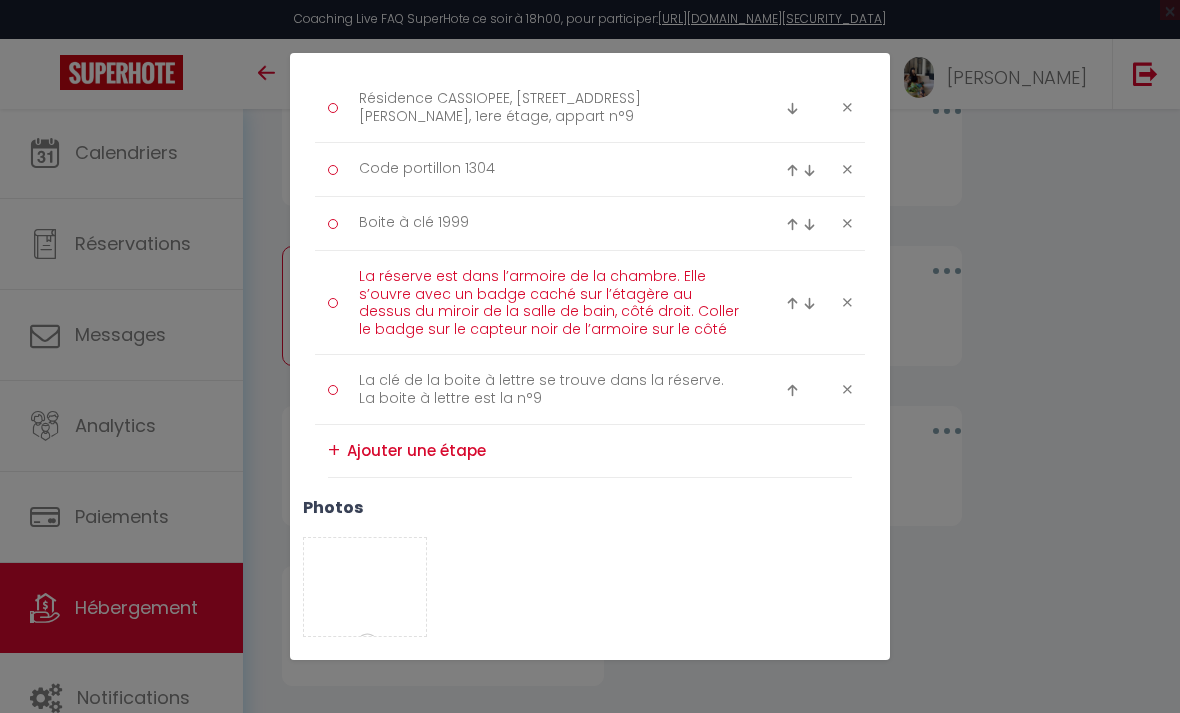 click on "La réserve est dans l’armoire de la chambre. Elle s’ouvre avec un badge caché sur l’étagère au dessus du miroir de la salle de bain, côté droit. Coller le badge sur le capteur noir de l’armoire sur le côté" at bounding box center [550, 302] 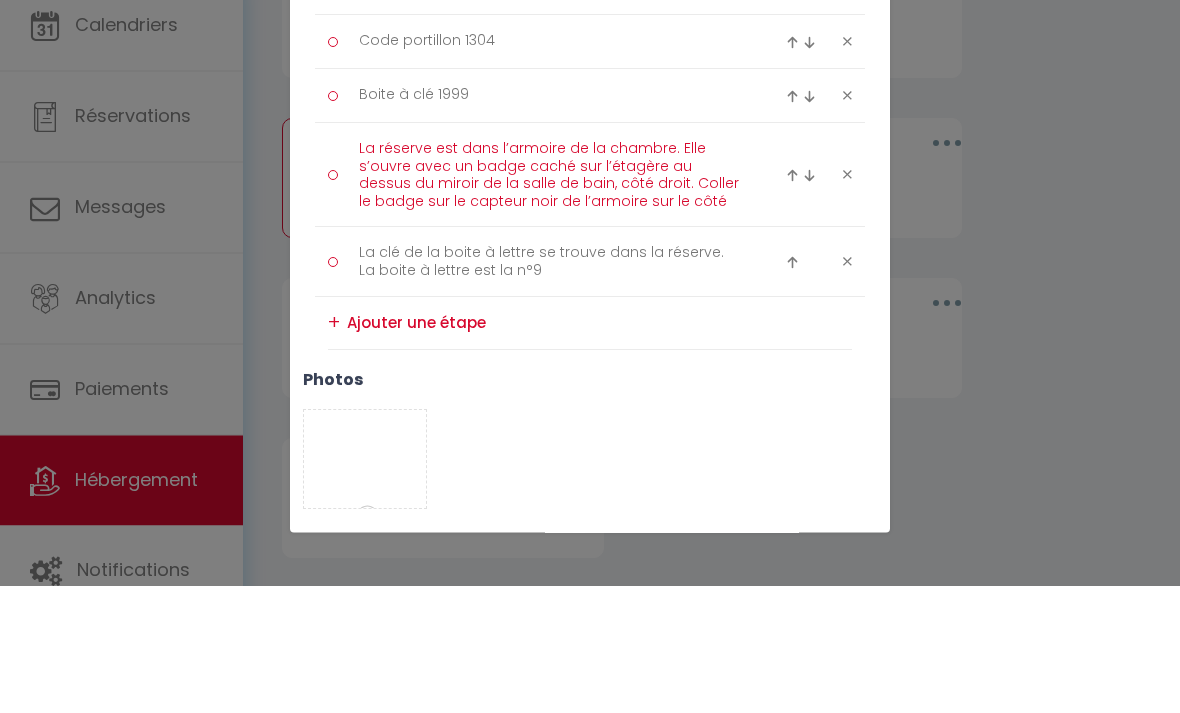 scroll, scrollTop: 251, scrollLeft: 0, axis: vertical 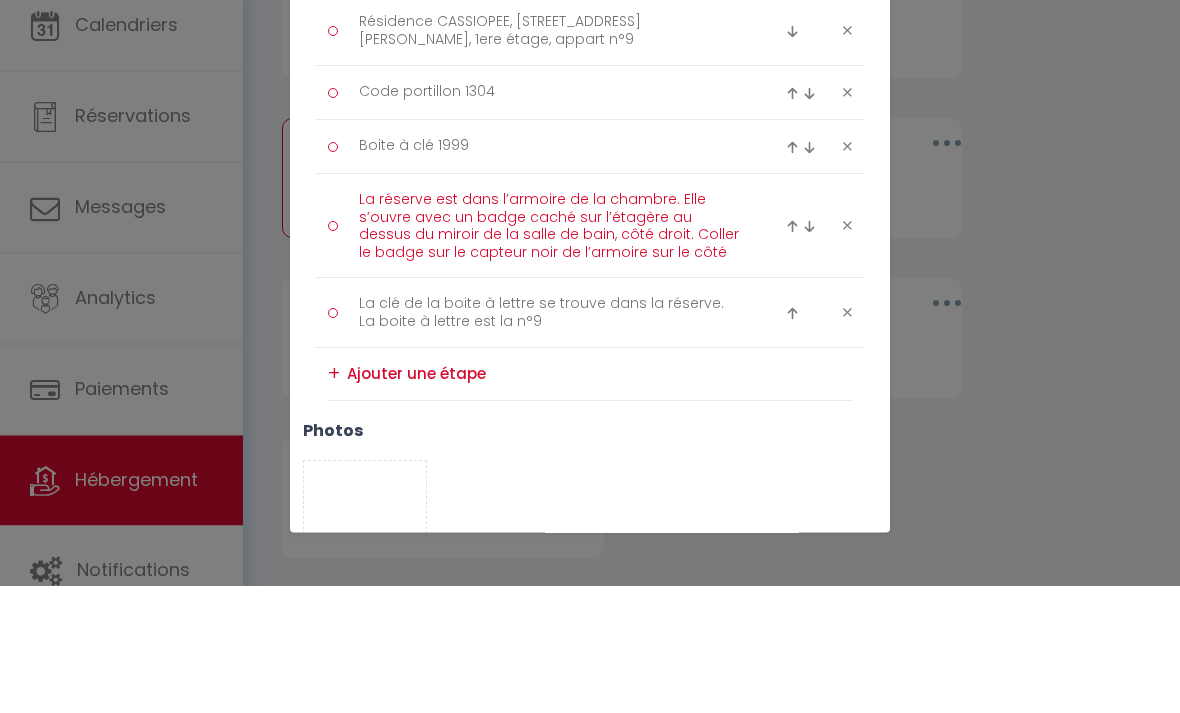 click on "La réserve est dans l’armoire de la chambre. Elle s’ouvre avec un badge caché sur l’étagère au dessus du miroir de la salle de bain, côté droit. Coller le badge sur le capteur noir de l’armoire sur le côté" at bounding box center (550, 353) 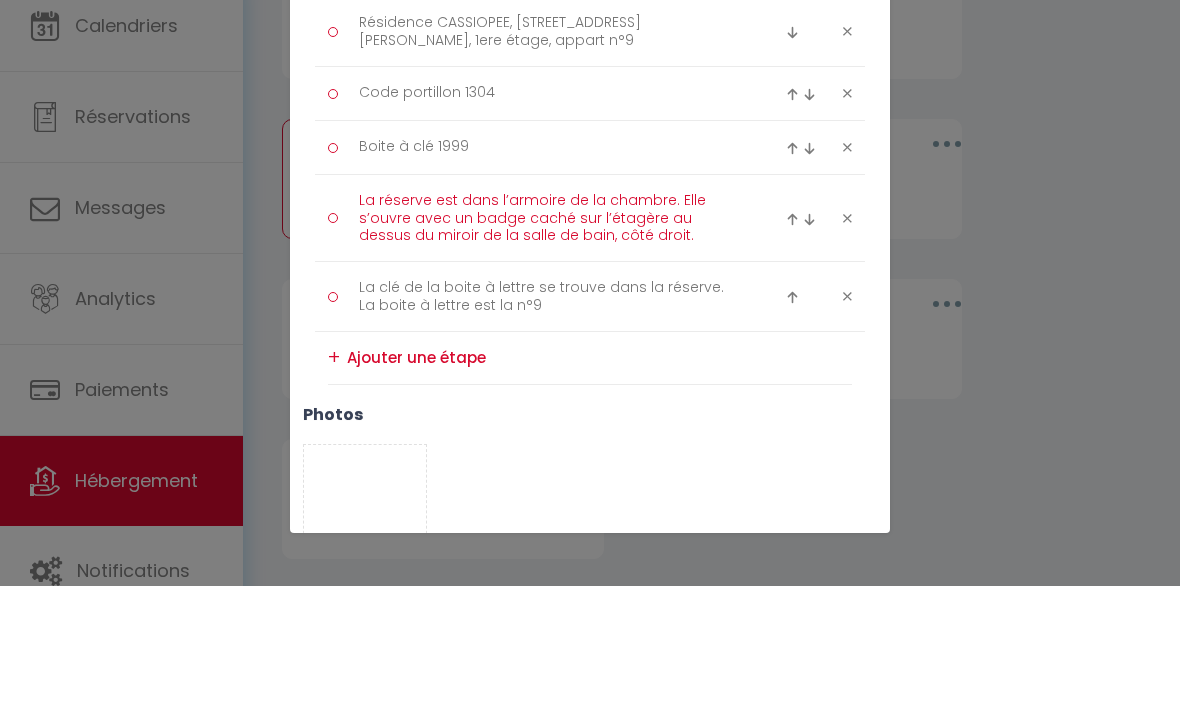 type on "La réserve est dans l’armoire de la chambre. Elle s’ouvre avec un badge caché sur l’étagère au dessus du miroir de la salle de bain, côté droit." 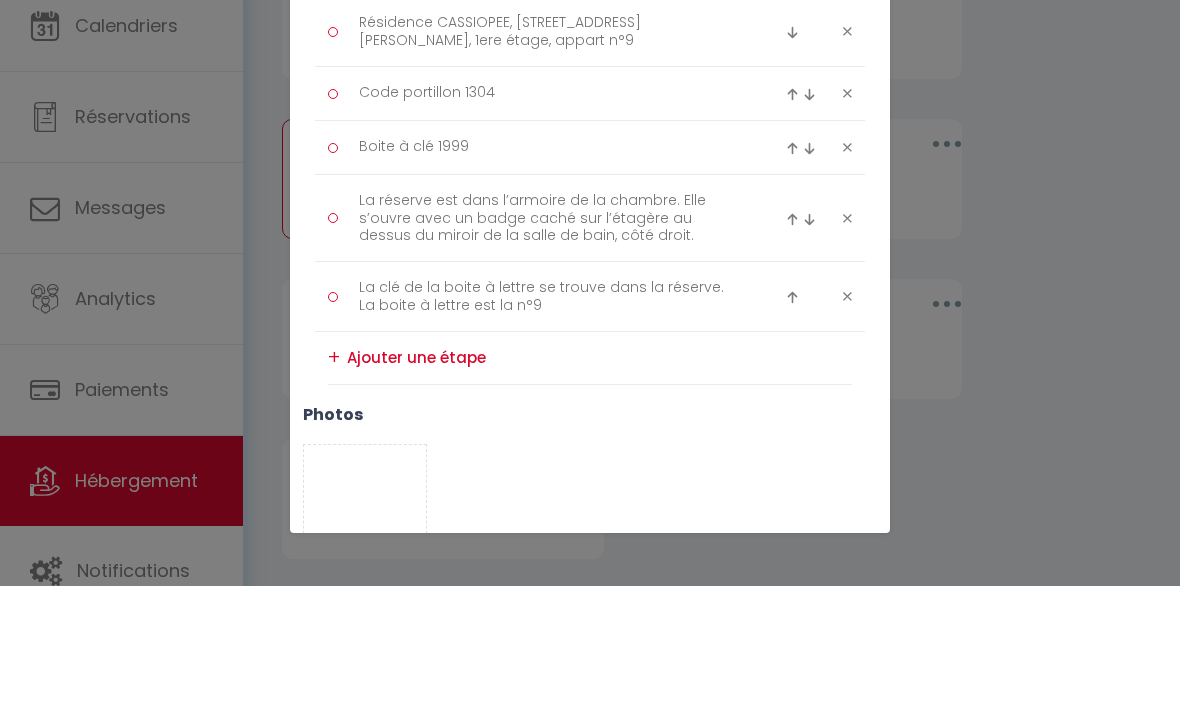 click at bounding box center [599, 485] 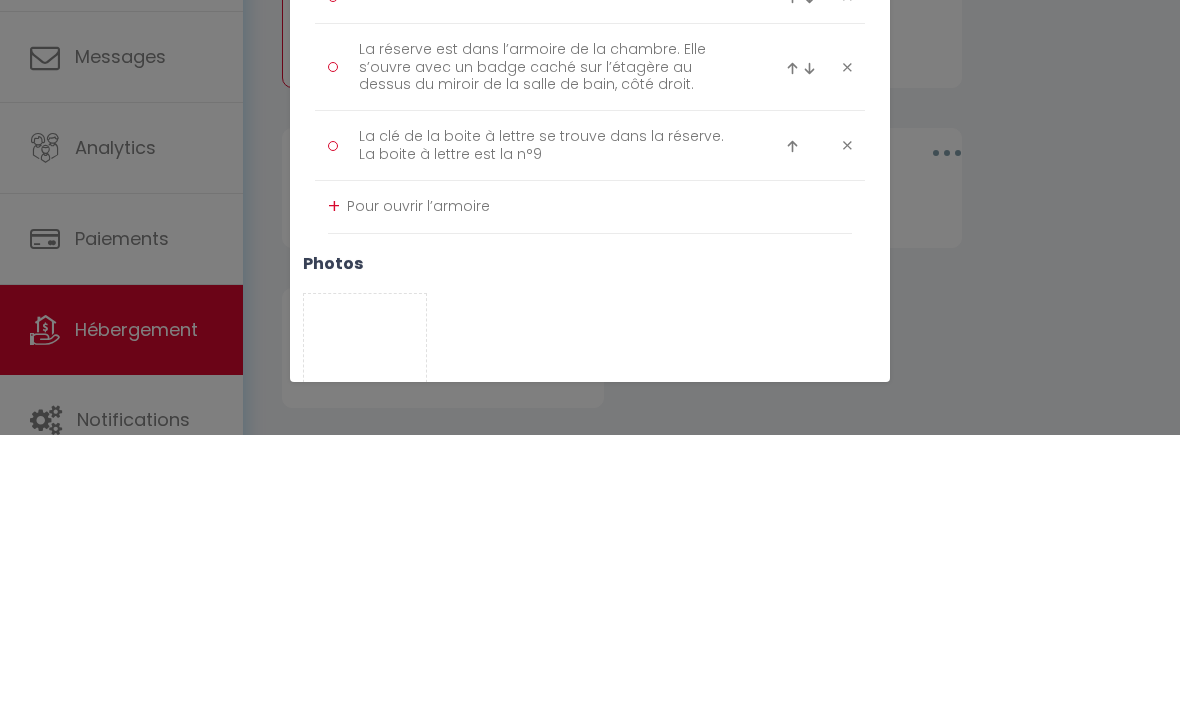 click on "Pour ouvrir l’armoire" at bounding box center [599, 485] 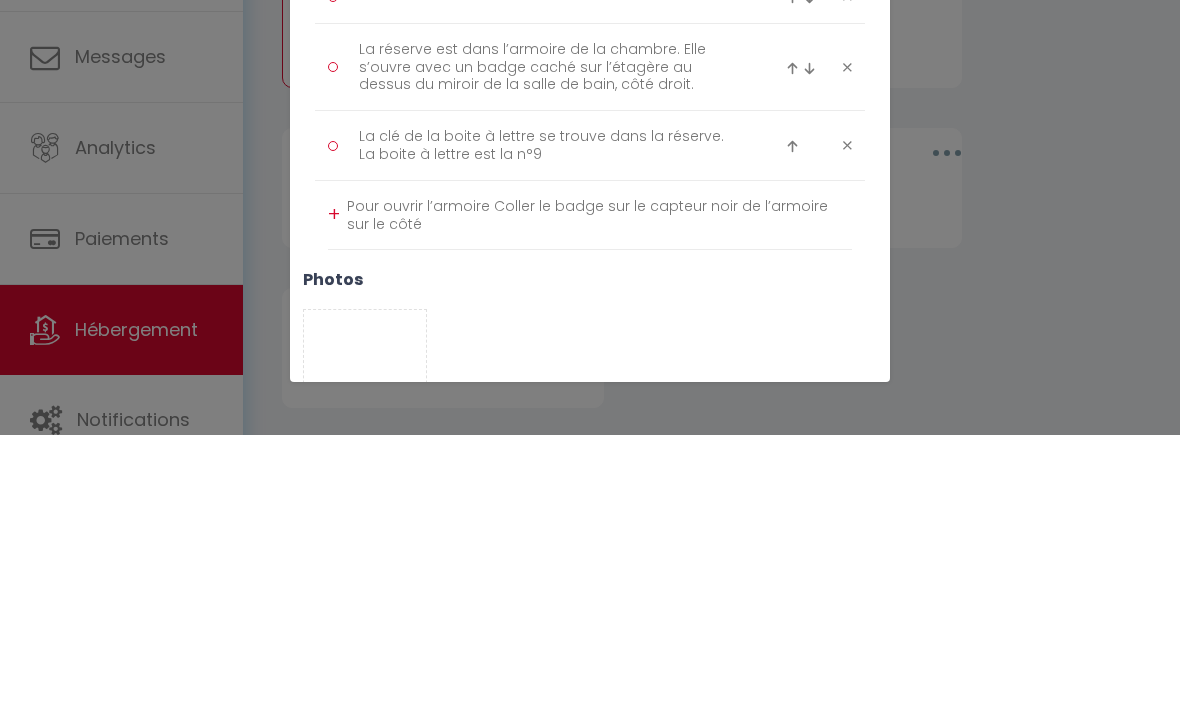 scroll, scrollTop: 0, scrollLeft: 0, axis: both 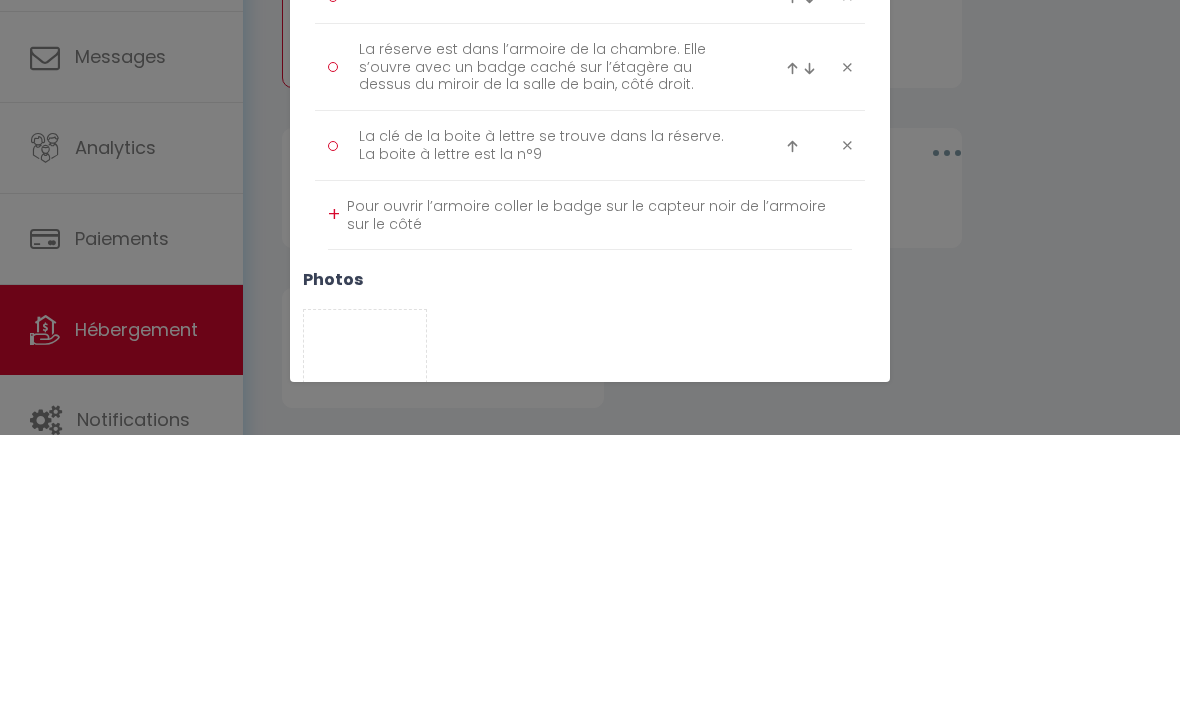 type on "Pour ouvrir l’armoire coller le badge sur le capteur noir de l’armoire sur le côté" 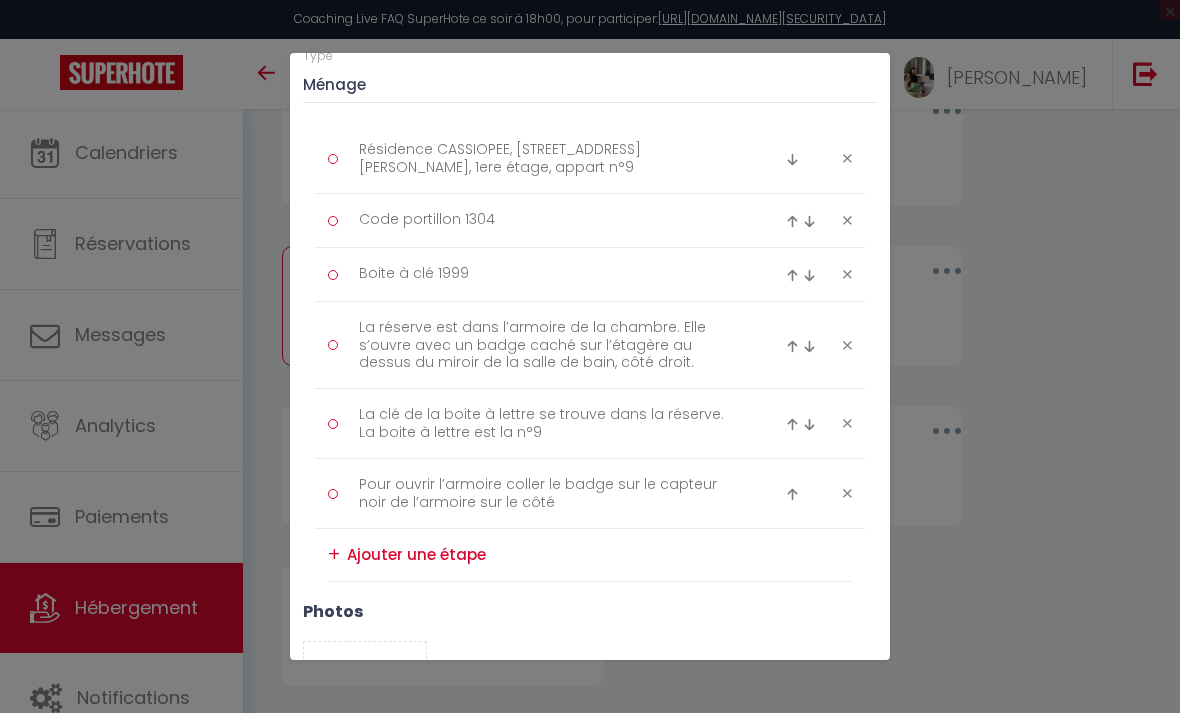 click at bounding box center (792, 494) 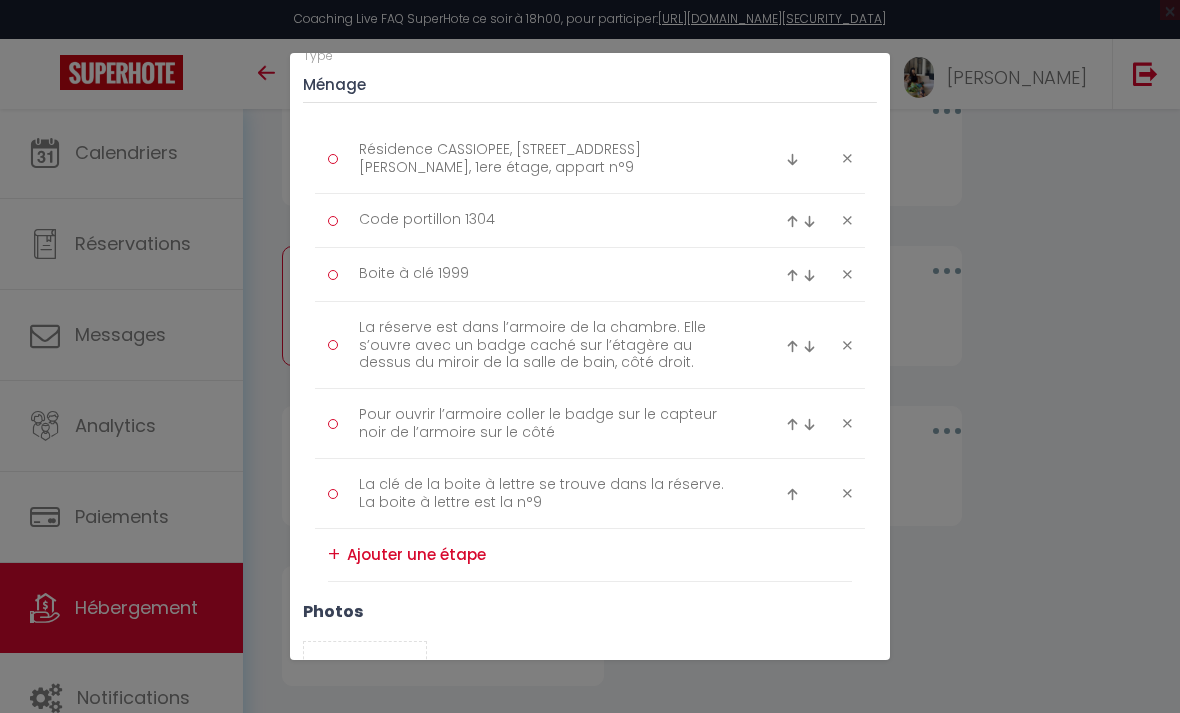 click at bounding box center (792, 424) 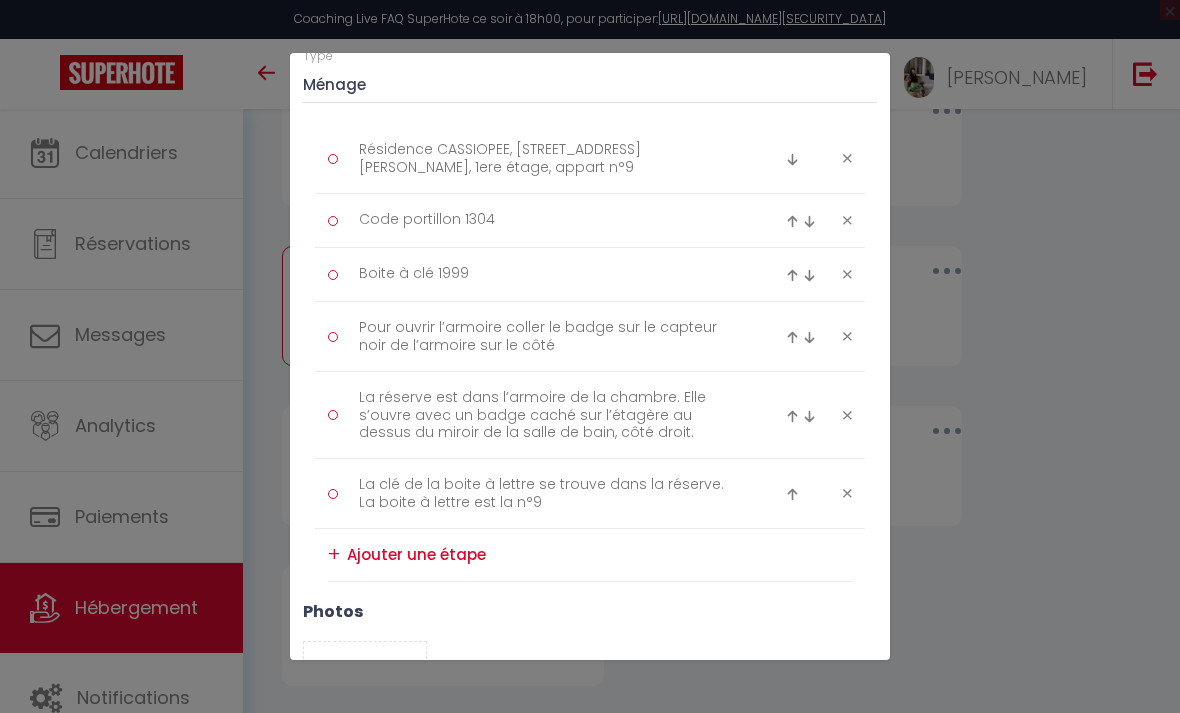 click at bounding box center (792, 416) 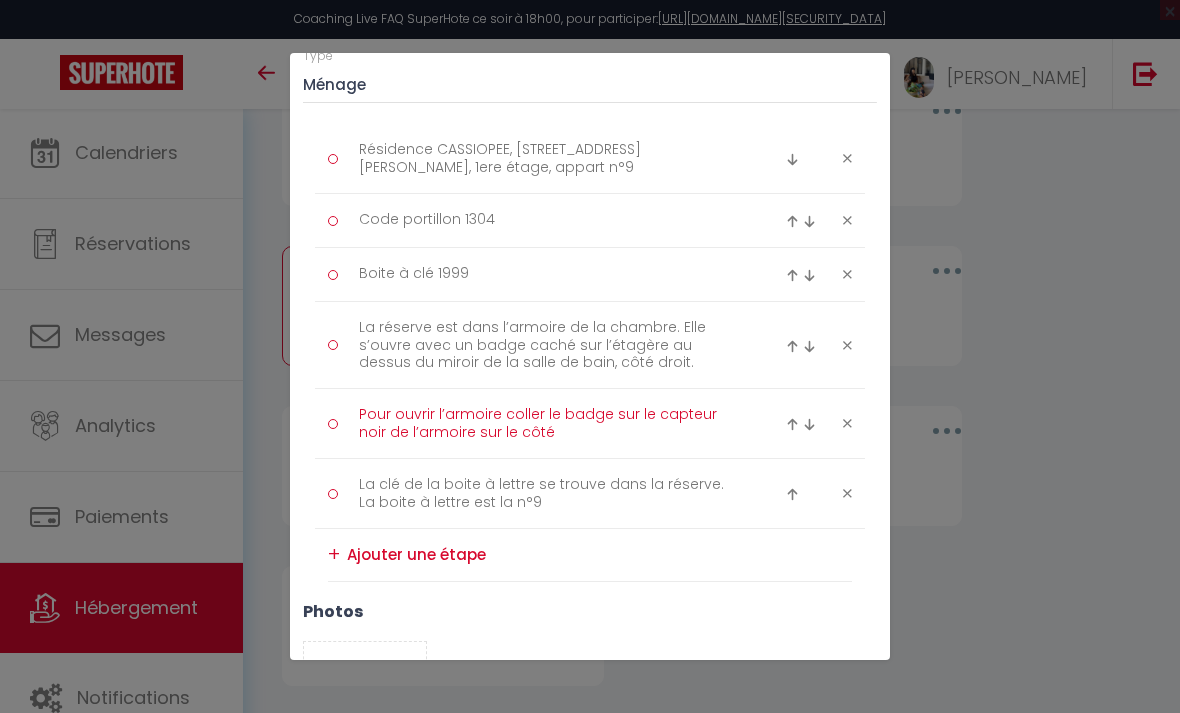 click on "Pour ouvrir l’armoire coller le badge sur le capteur noir de l’armoire sur le côté" at bounding box center (550, 423) 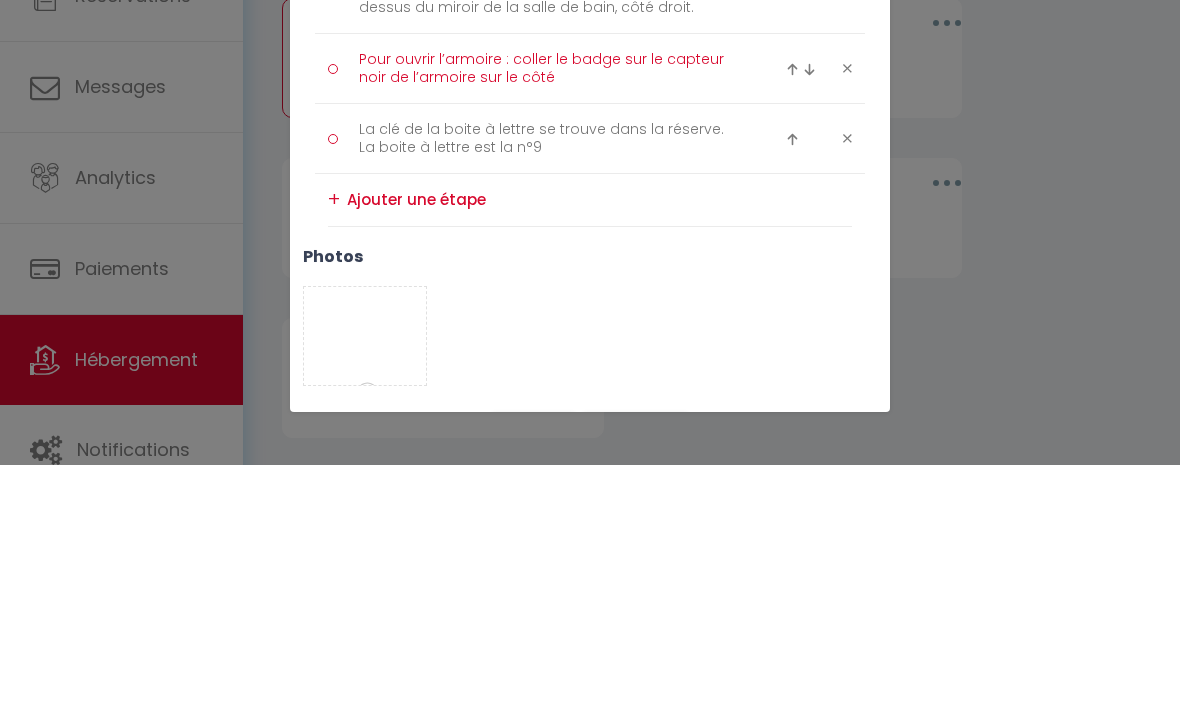 scroll, scrollTop: 355, scrollLeft: 0, axis: vertical 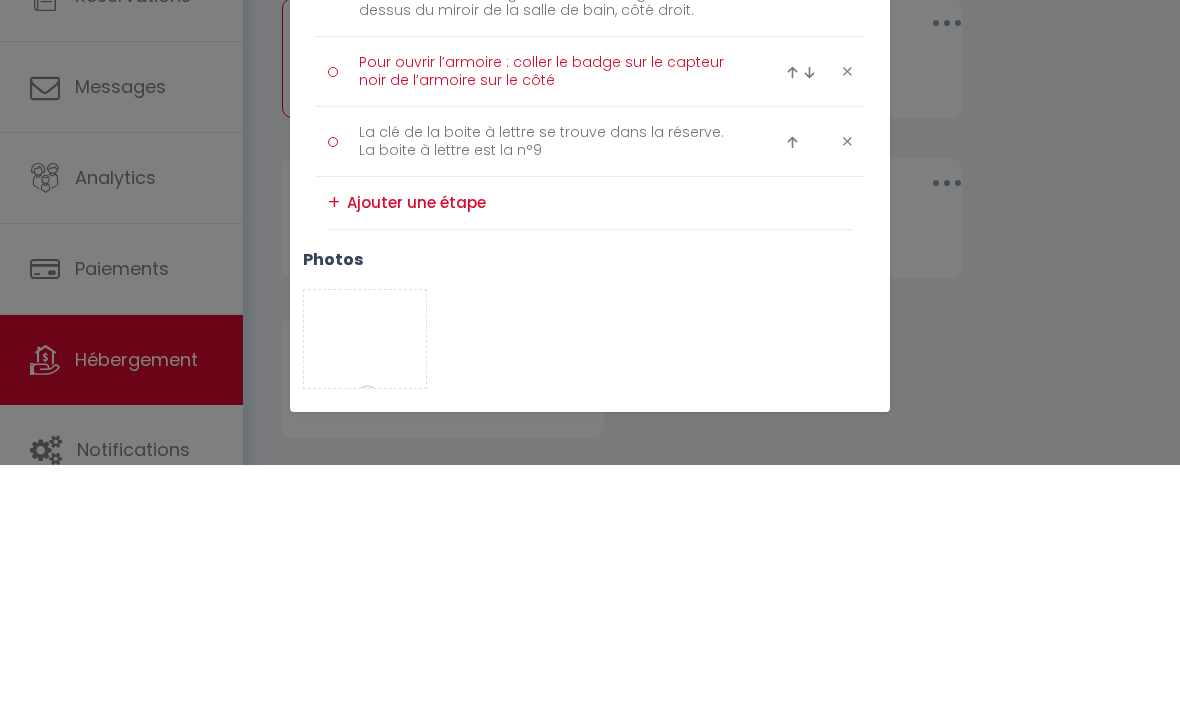 type on "Pour ouvrir l’armoire : coller le badge sur le capteur noir de l’armoire sur le côté" 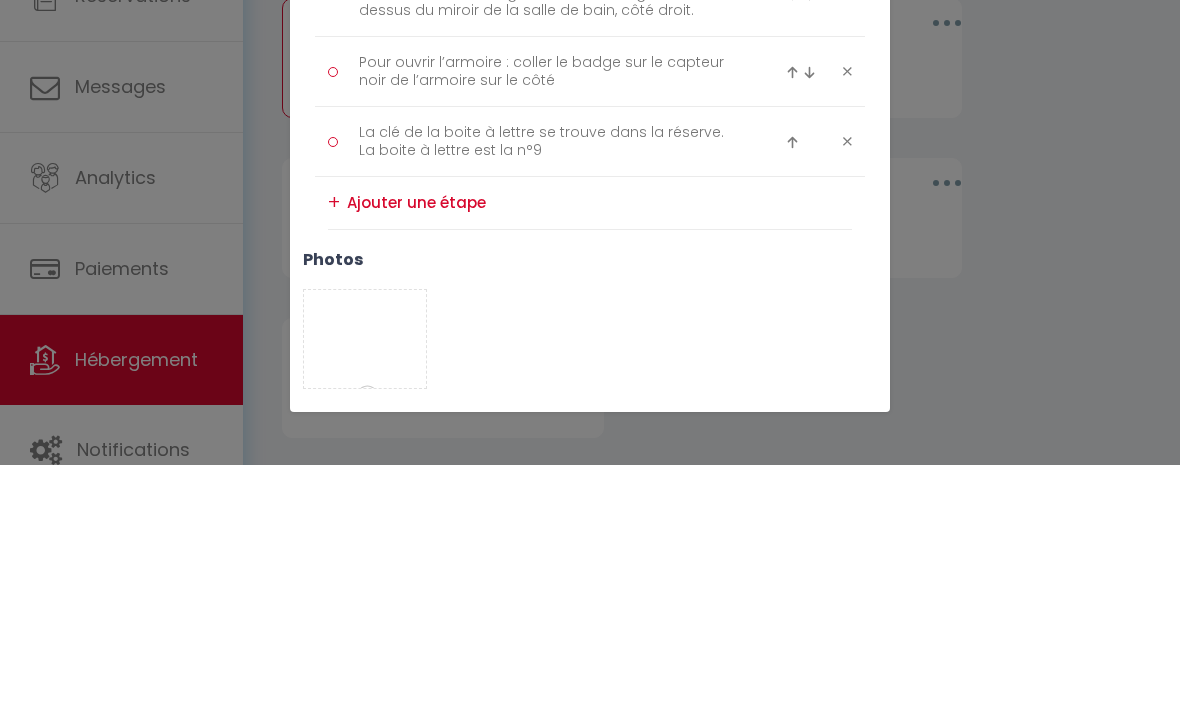 click on "Liste de checklist
×
Titre
*   CODE ET ACCES
Description
*   CODE D'ACCES
Type
Ménage
Incident
Checkin
Checkout
Résidence CASSIOPEE, [STREET_ADDRESS][PERSON_NAME], 1ere étage, appart n°9         Code portillon 1304         Boite à clé 1999         La réserve est dans l’armoire de la chambre. Elle s’ouvre avec un badge caché sur l’étagère au dessus du miroir de la salle de bain, côté droit.         Pour ouvrir l’armoire : coller le badge sur le capteur noir de l’armoire sur le côté" at bounding box center (590, 356) 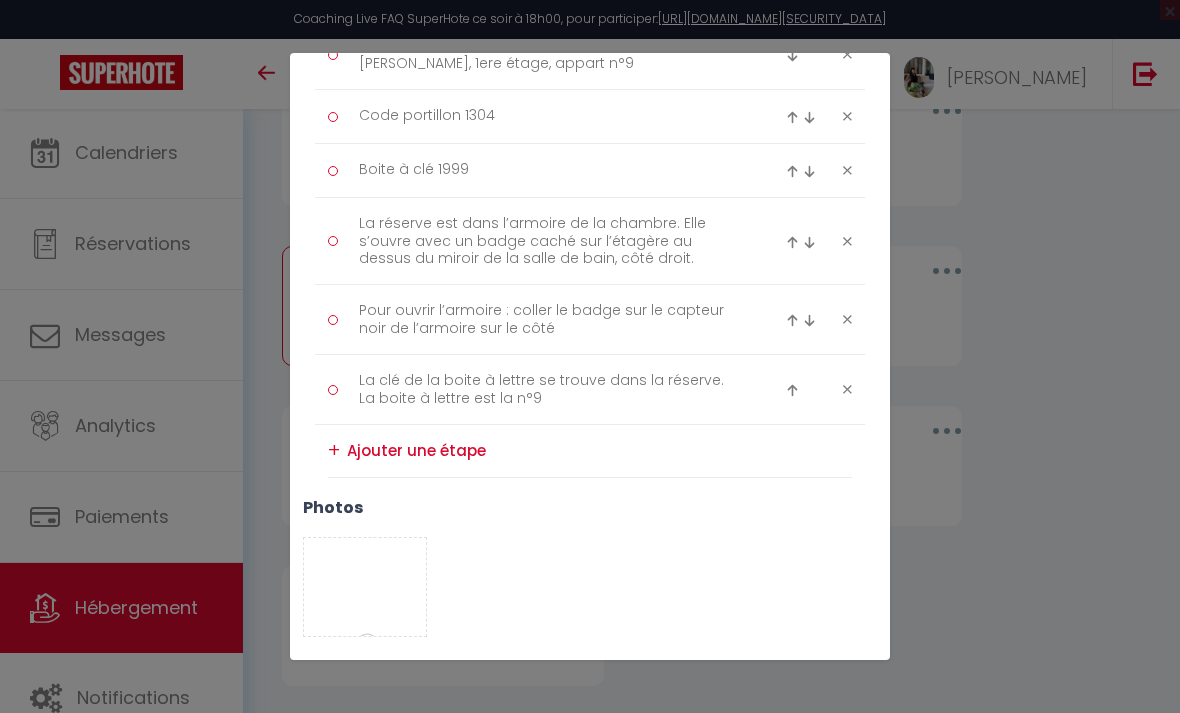 click on "Enregistrer" at bounding box center [635, 680] 